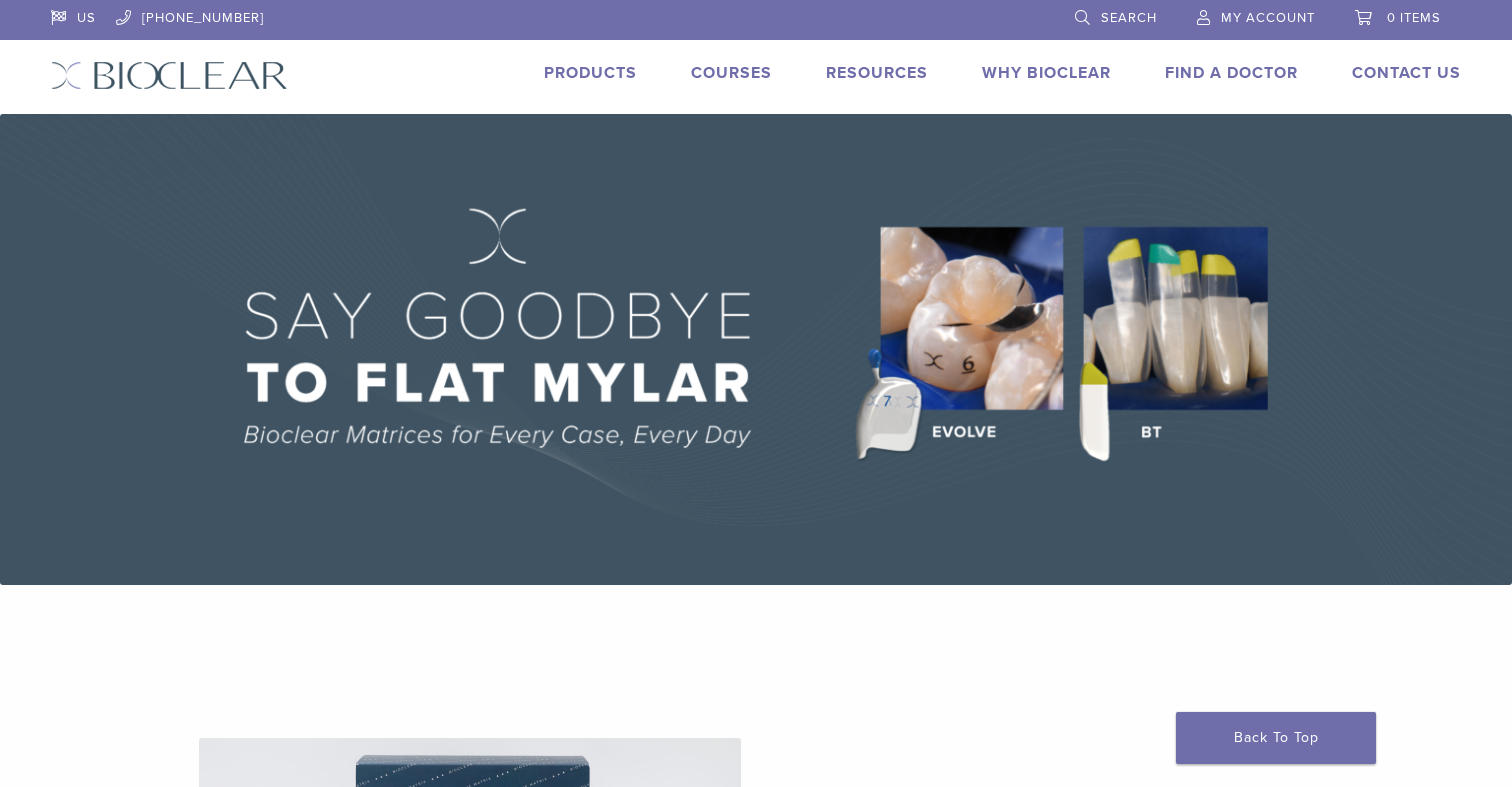 scroll, scrollTop: 0, scrollLeft: 0, axis: both 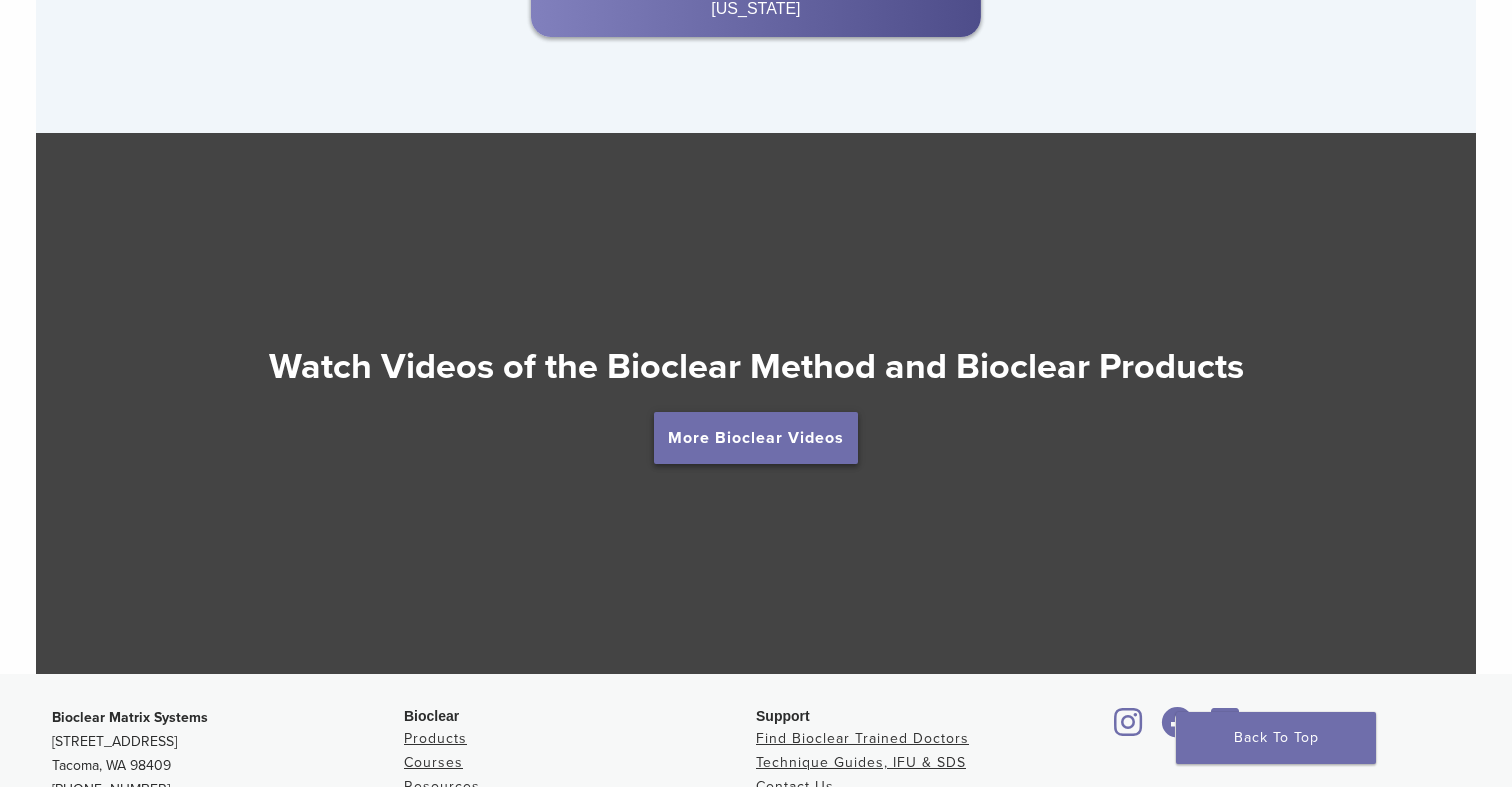 click on "More Bioclear  Videos" at bounding box center [756, 438] 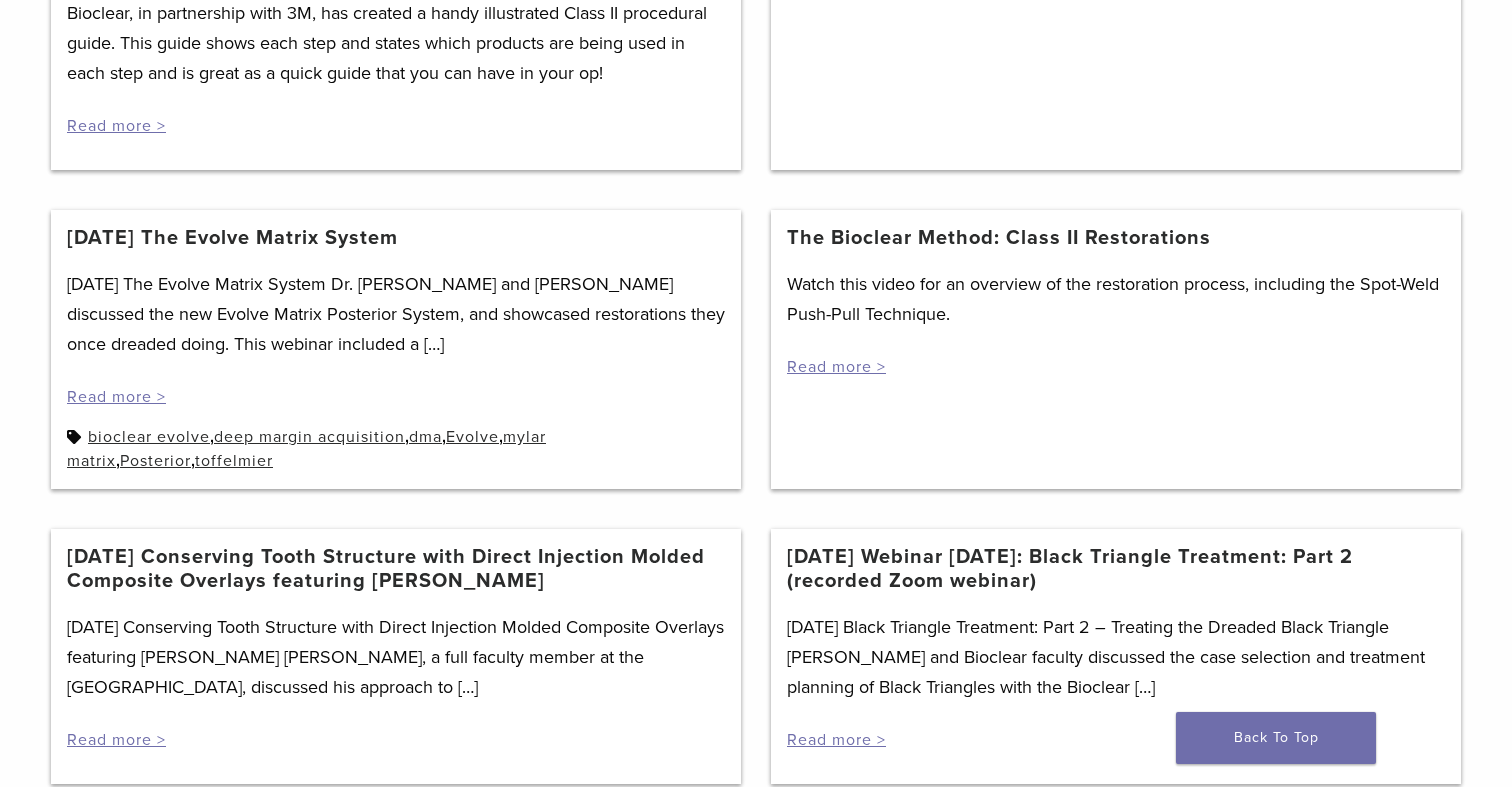 scroll, scrollTop: 663, scrollLeft: 0, axis: vertical 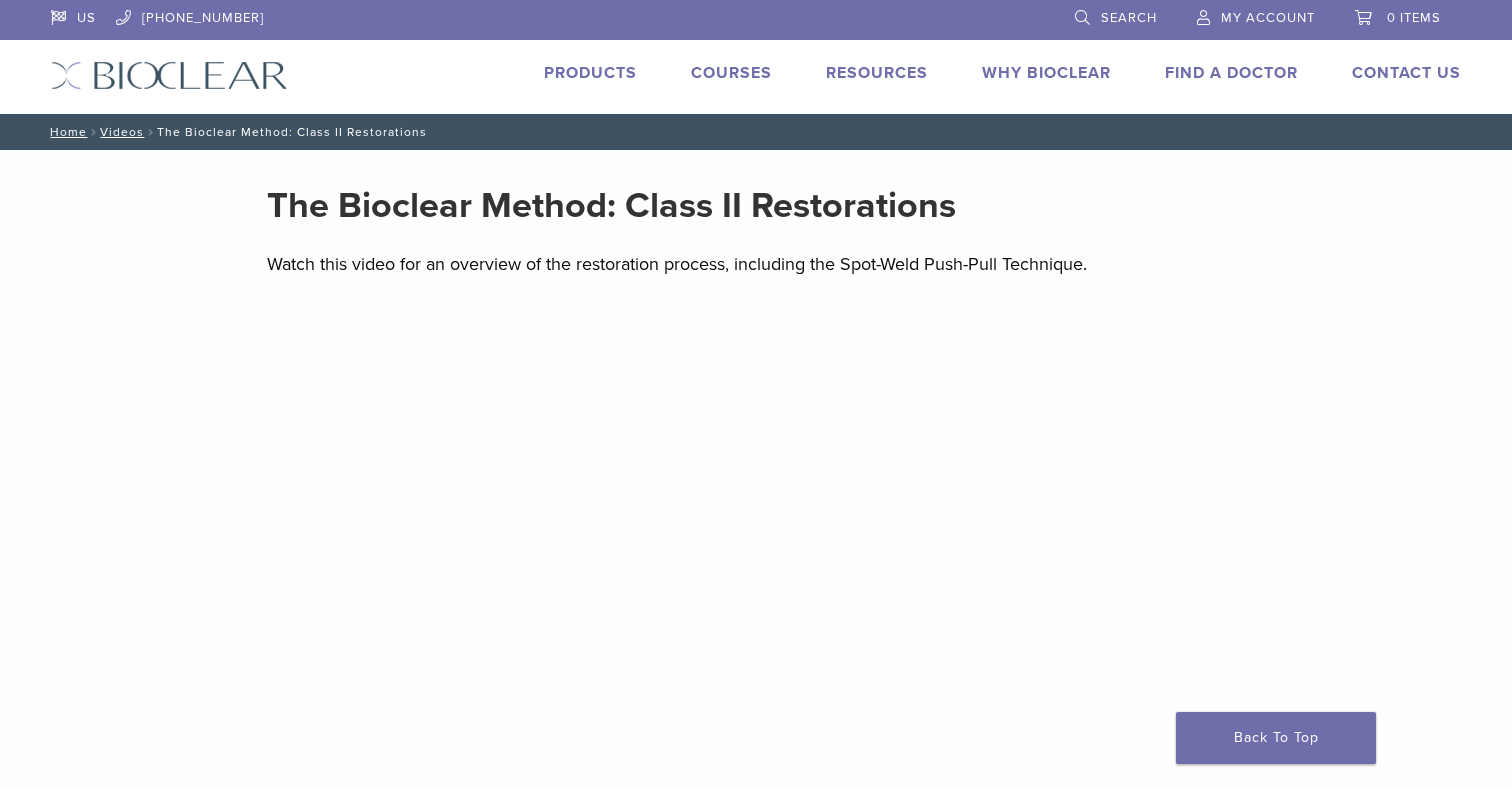 click on "Products" at bounding box center [590, 73] 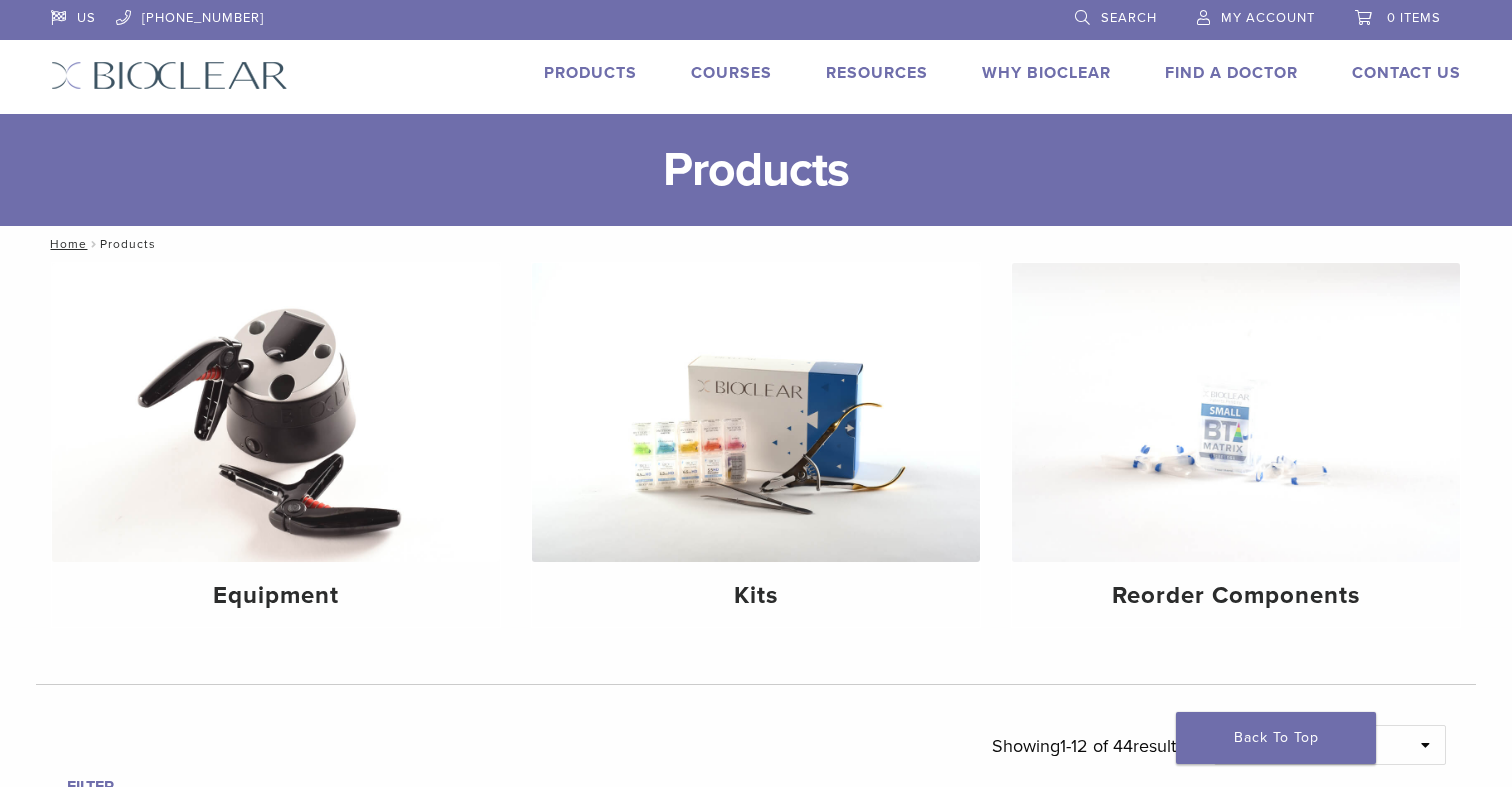 scroll, scrollTop: 0, scrollLeft: 0, axis: both 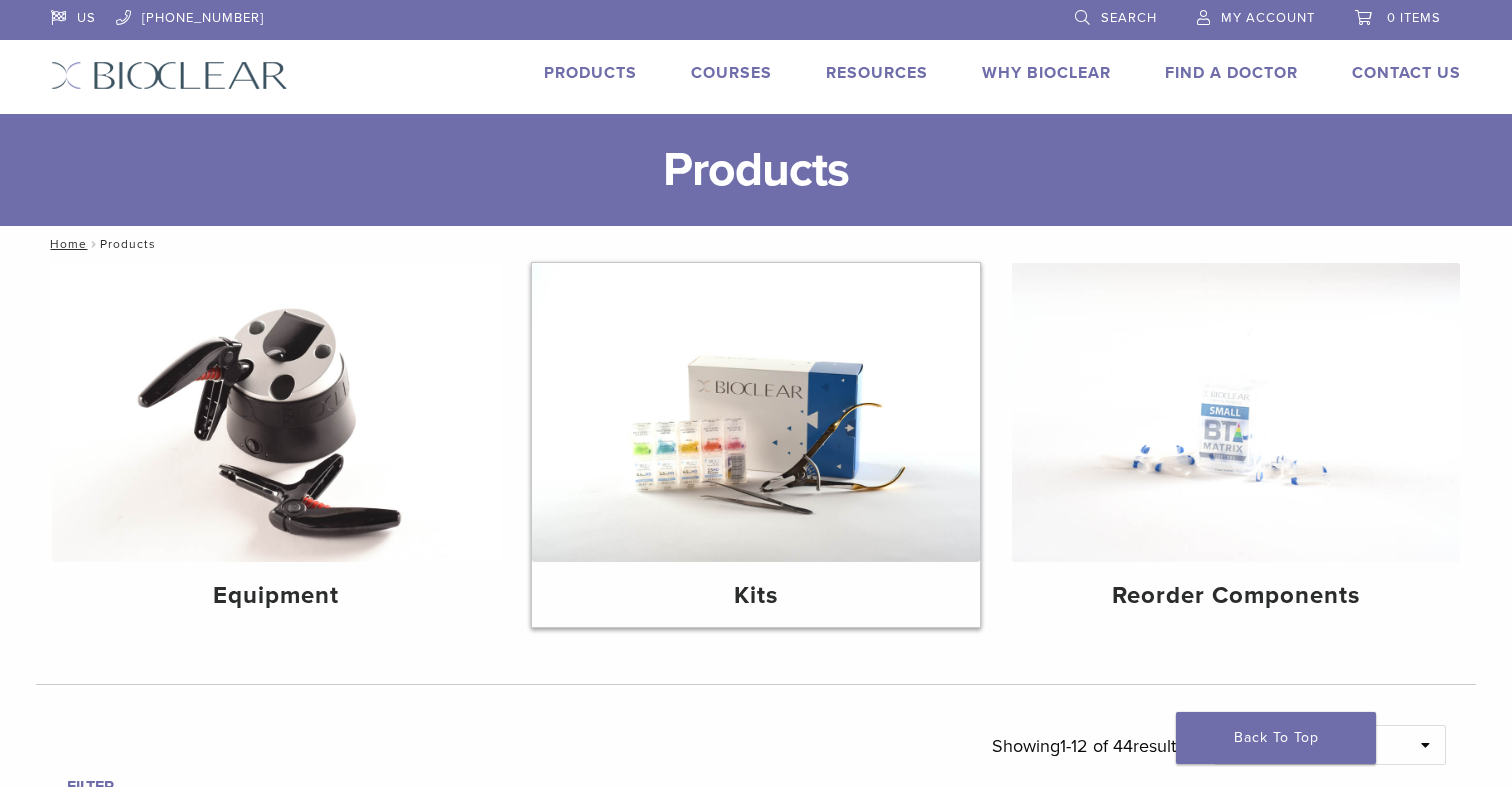 click at bounding box center (756, 412) 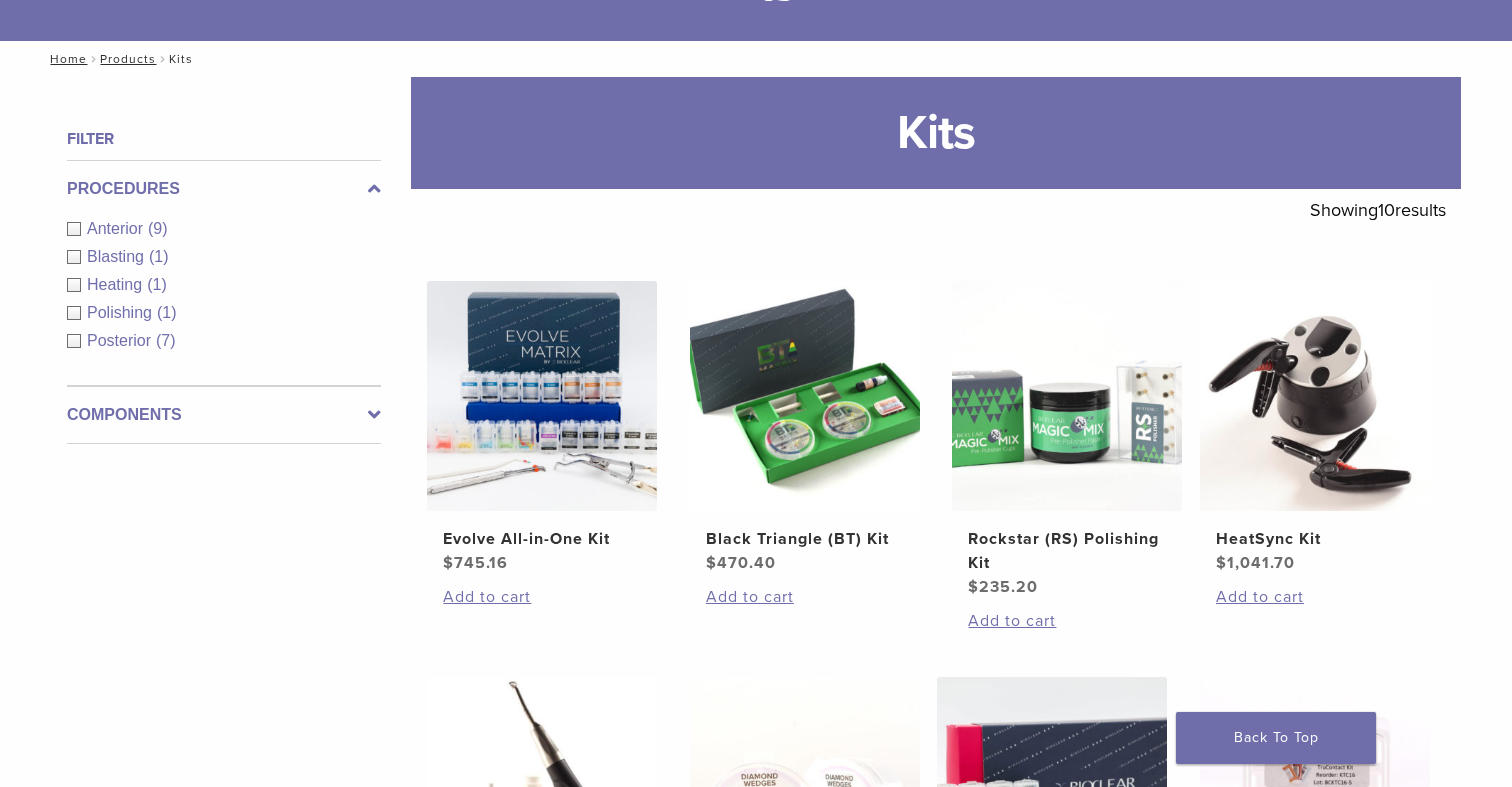 scroll, scrollTop: 208, scrollLeft: 0, axis: vertical 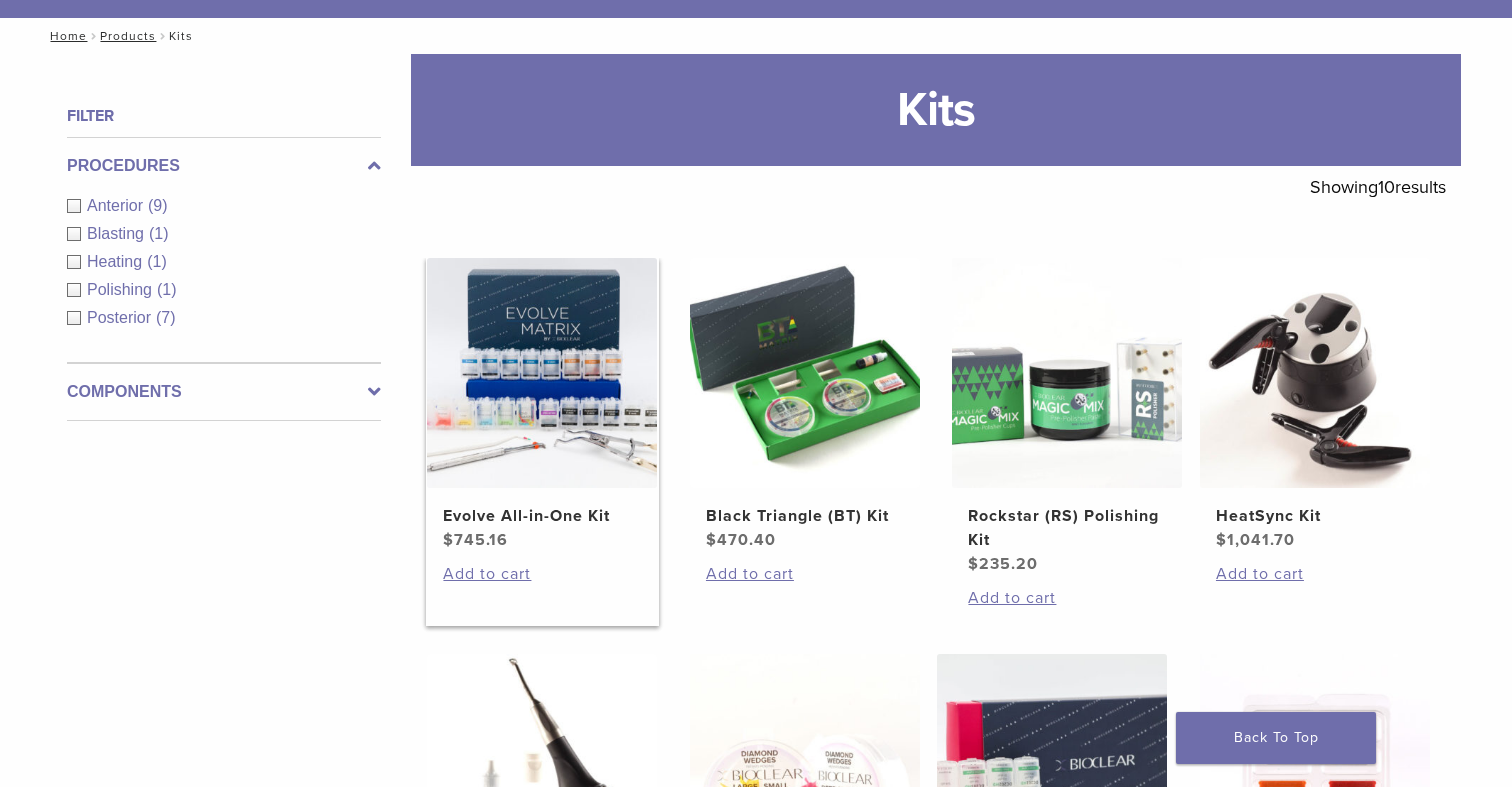 click at bounding box center [542, 373] 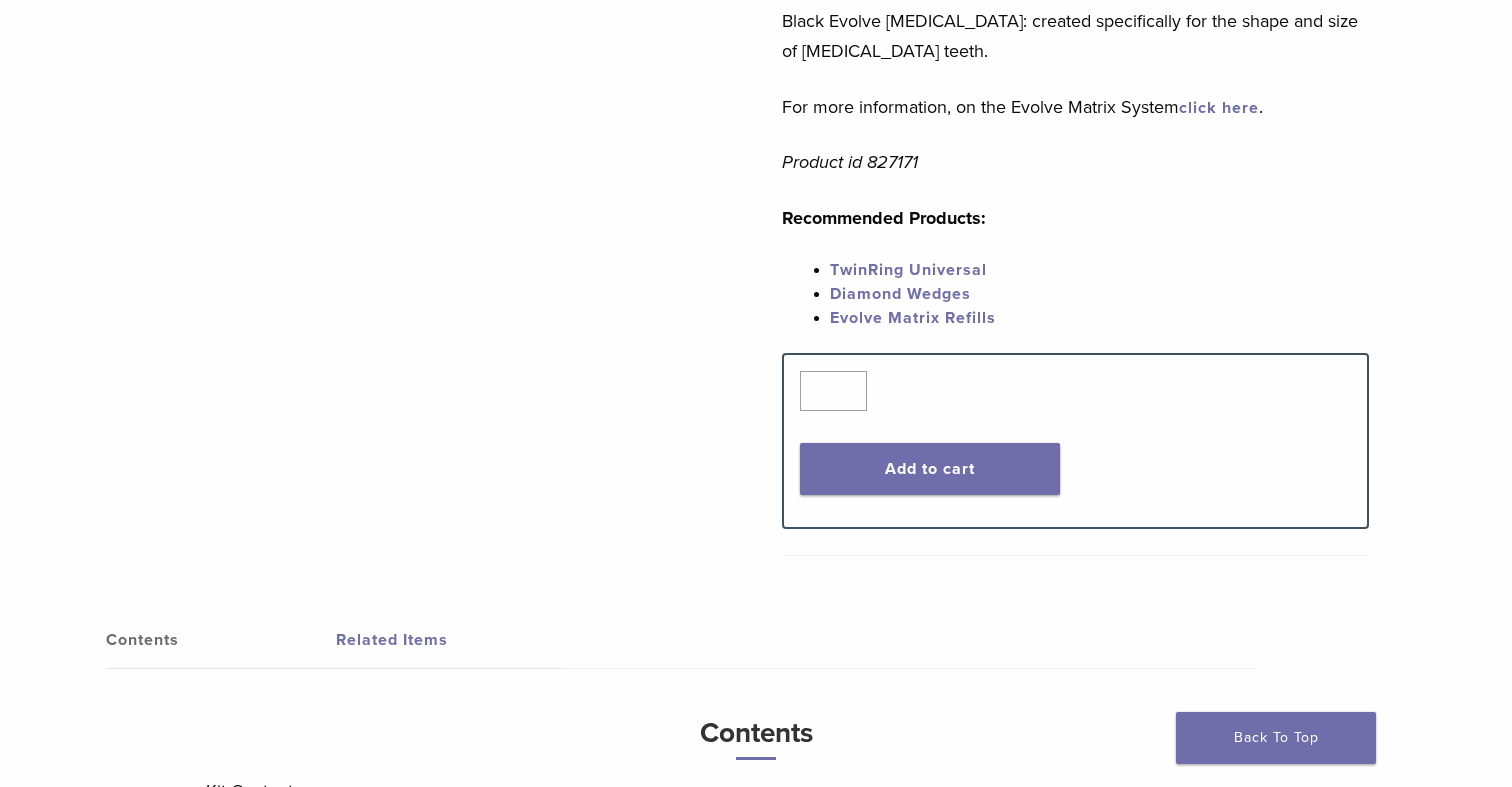 scroll, scrollTop: 1035, scrollLeft: 0, axis: vertical 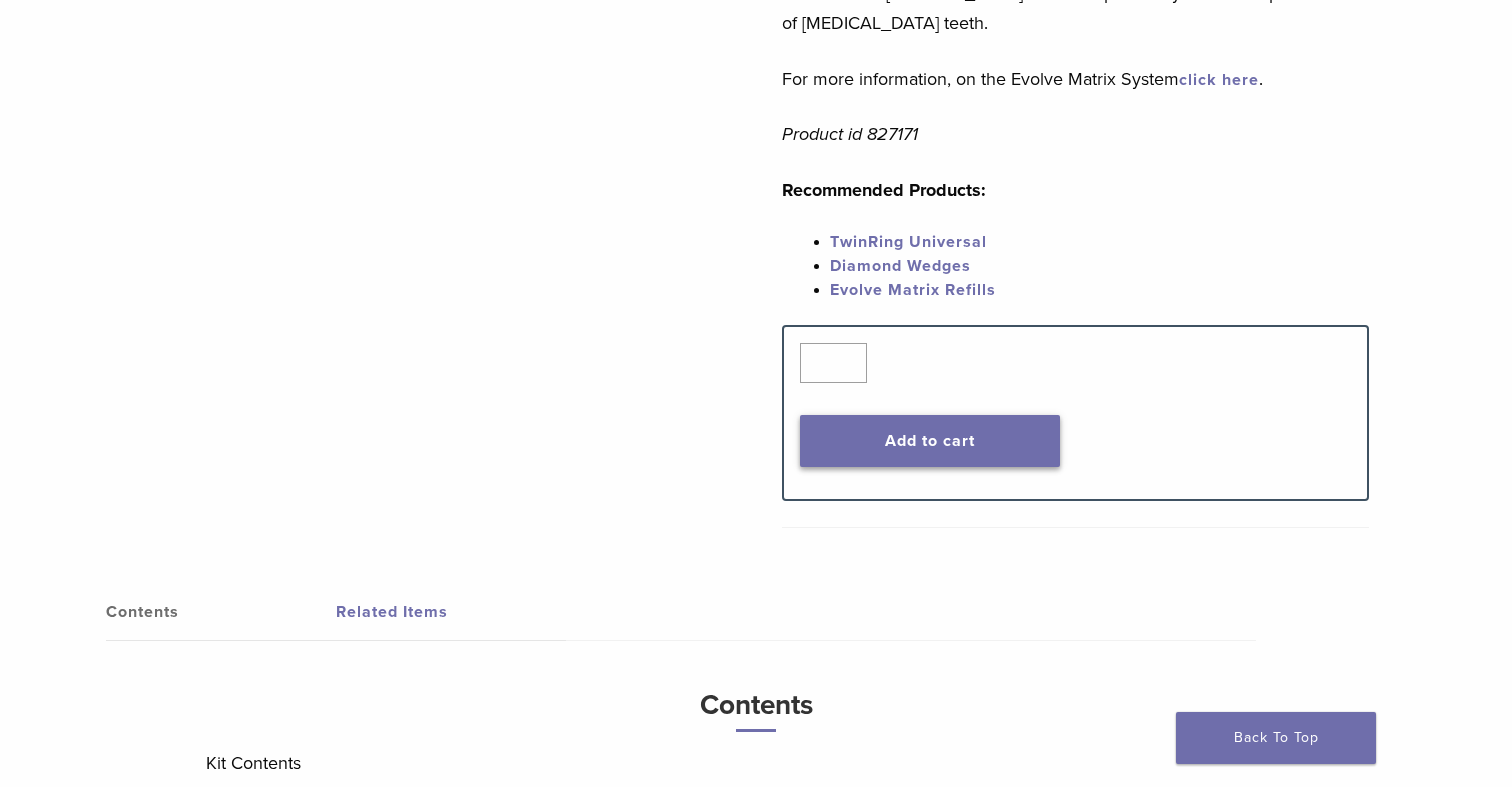 click on "Add to cart" at bounding box center (930, 441) 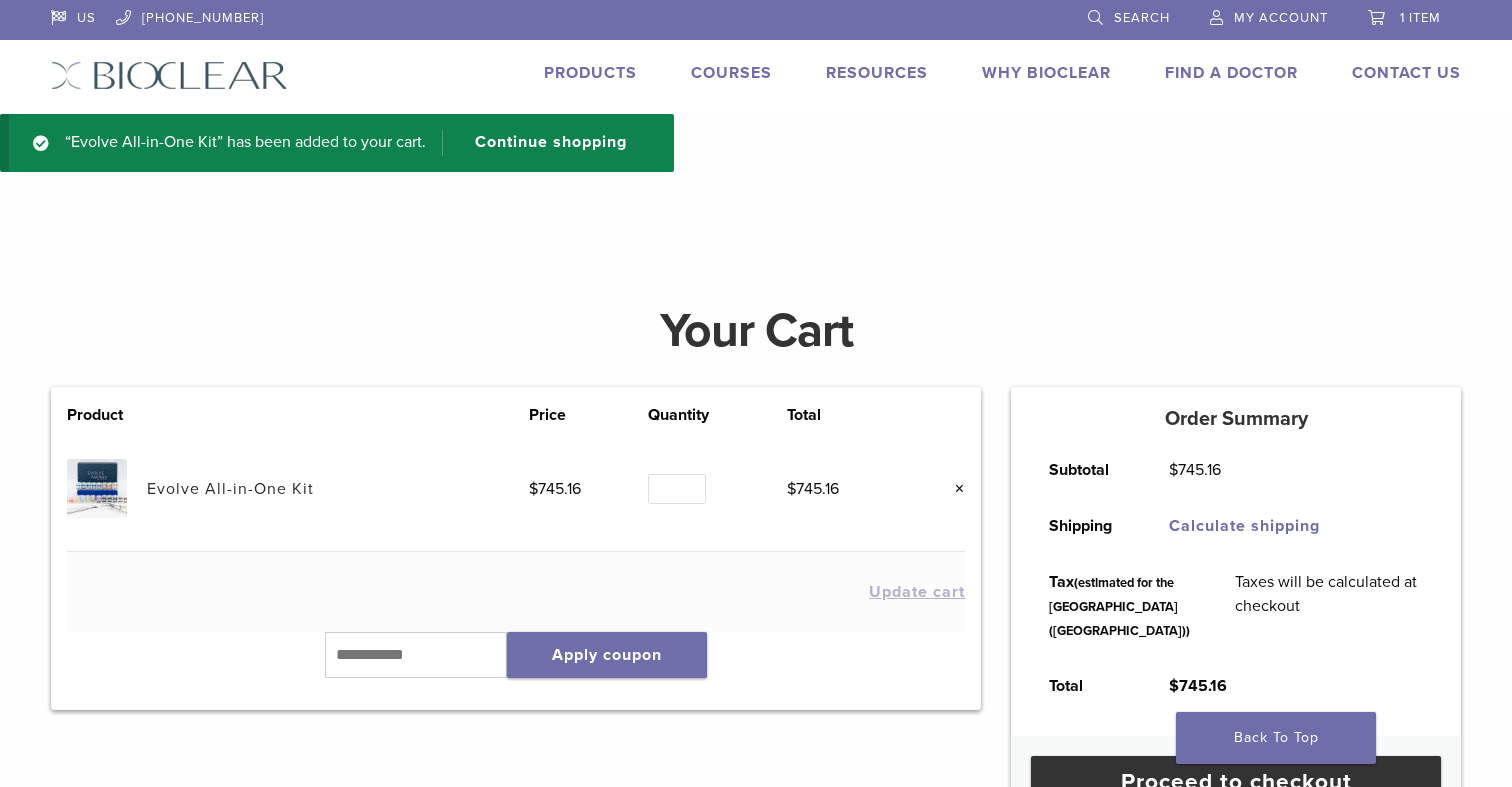 scroll, scrollTop: 0, scrollLeft: 0, axis: both 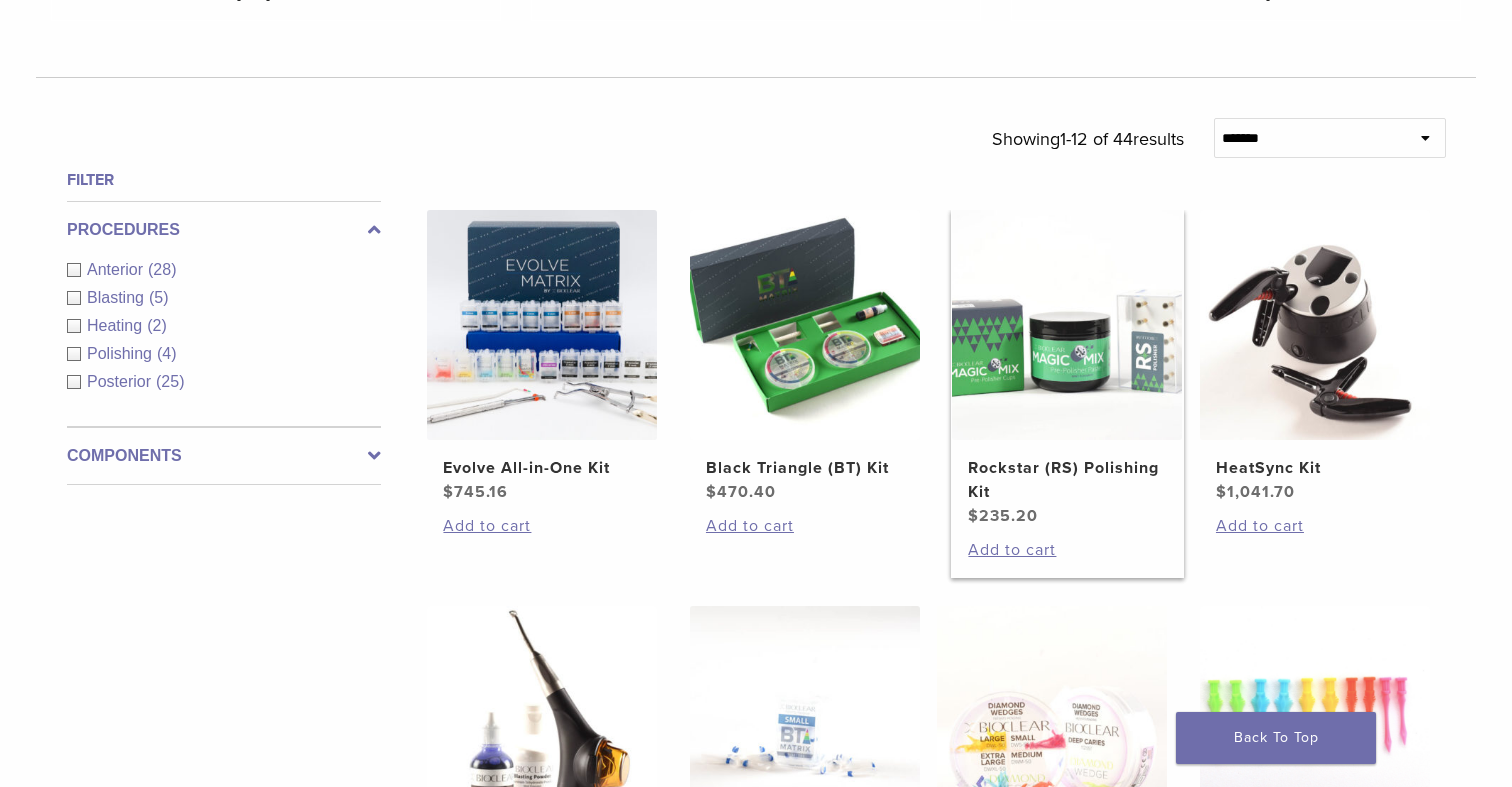 click at bounding box center [1067, 325] 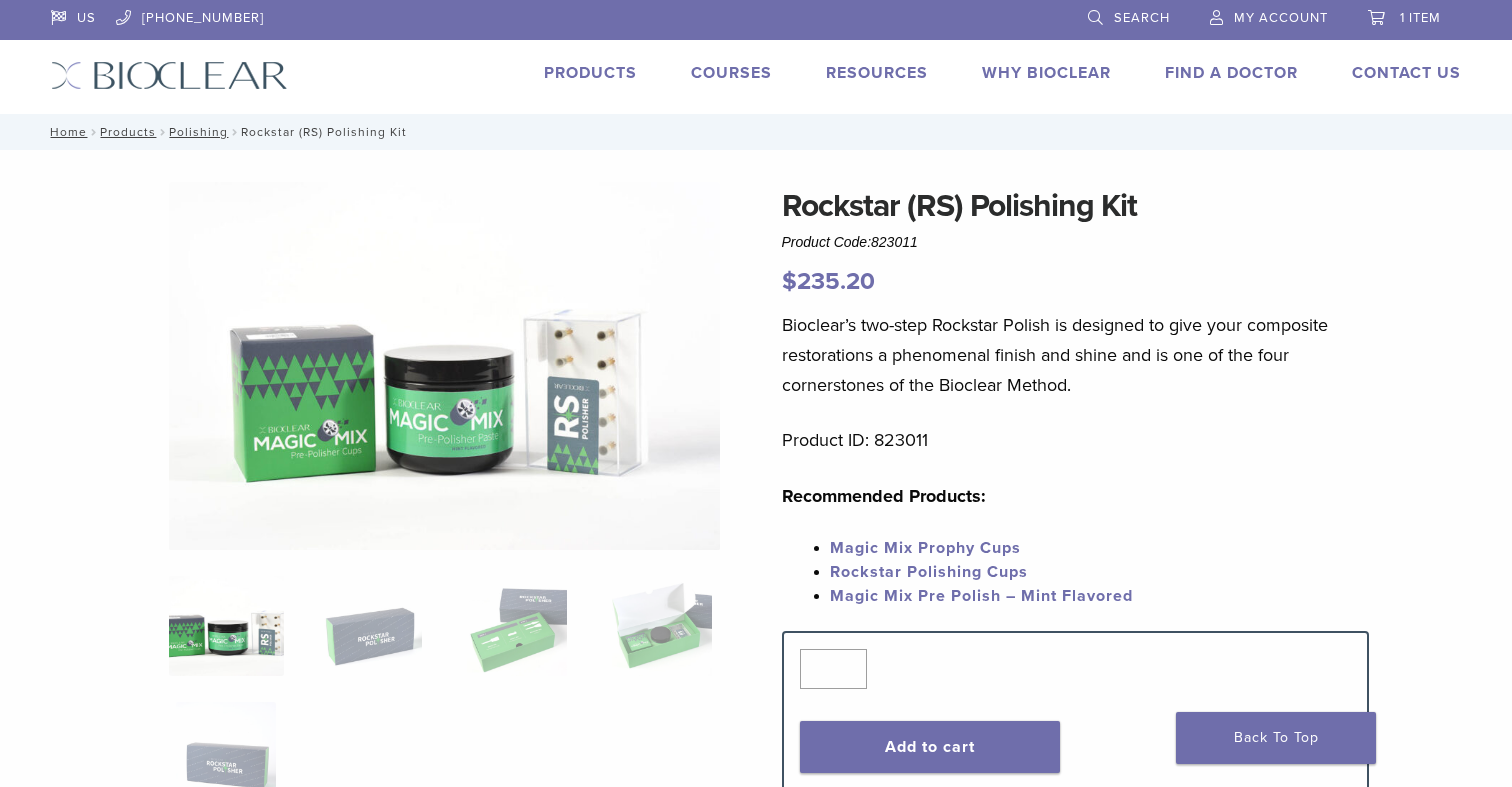 scroll, scrollTop: 0, scrollLeft: 0, axis: both 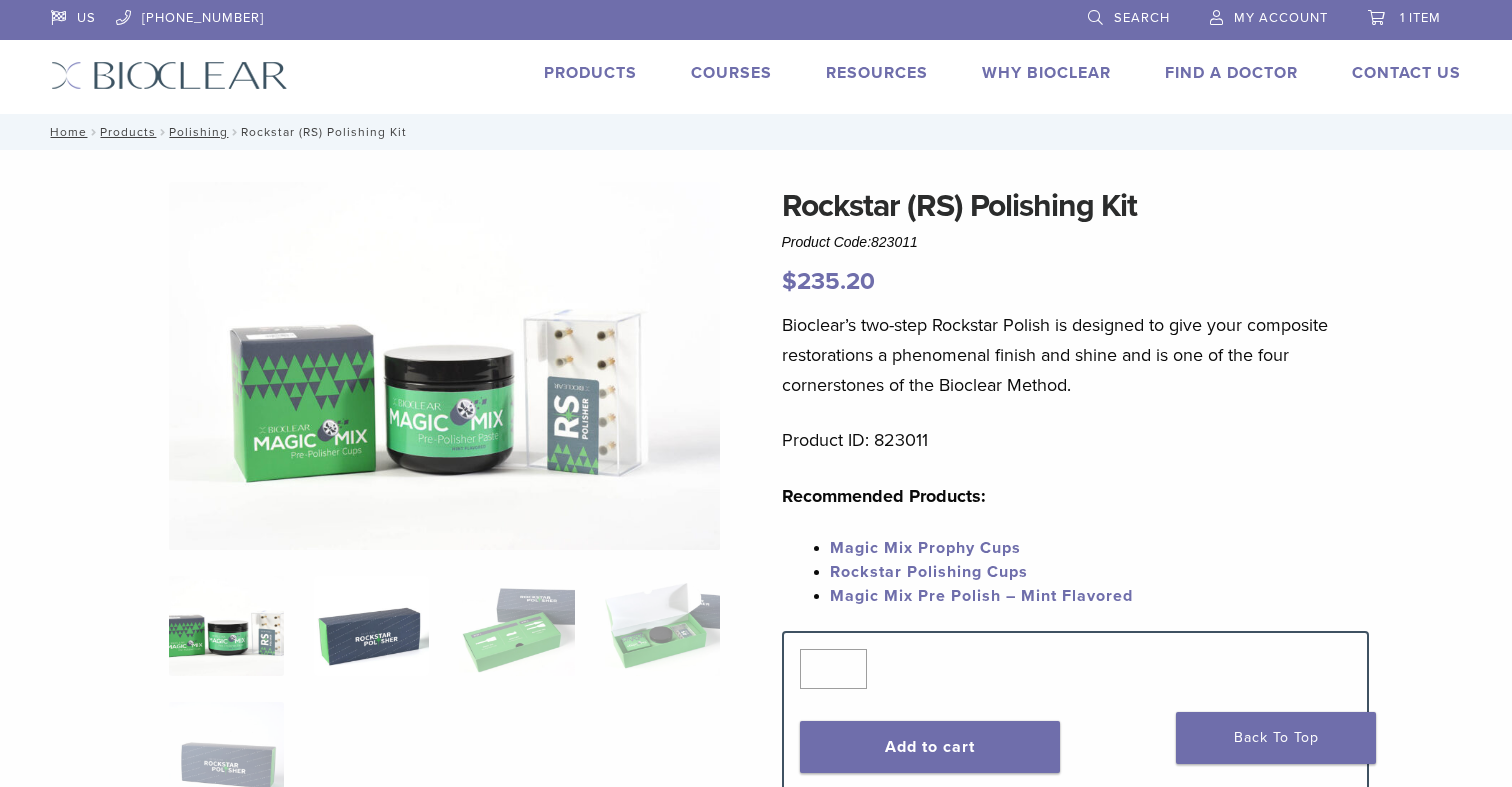 click at bounding box center (371, 626) 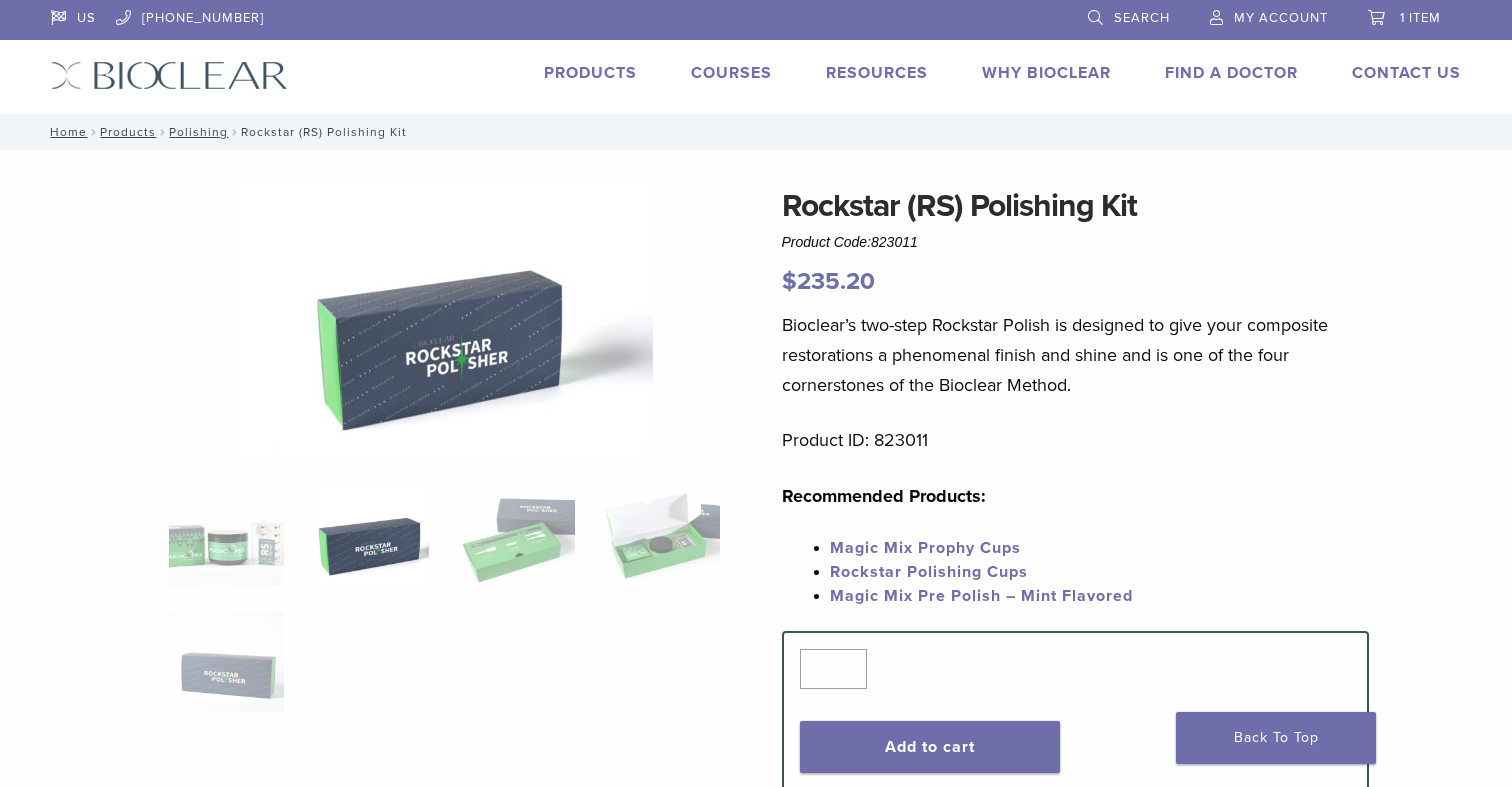 click at bounding box center (445, 612) 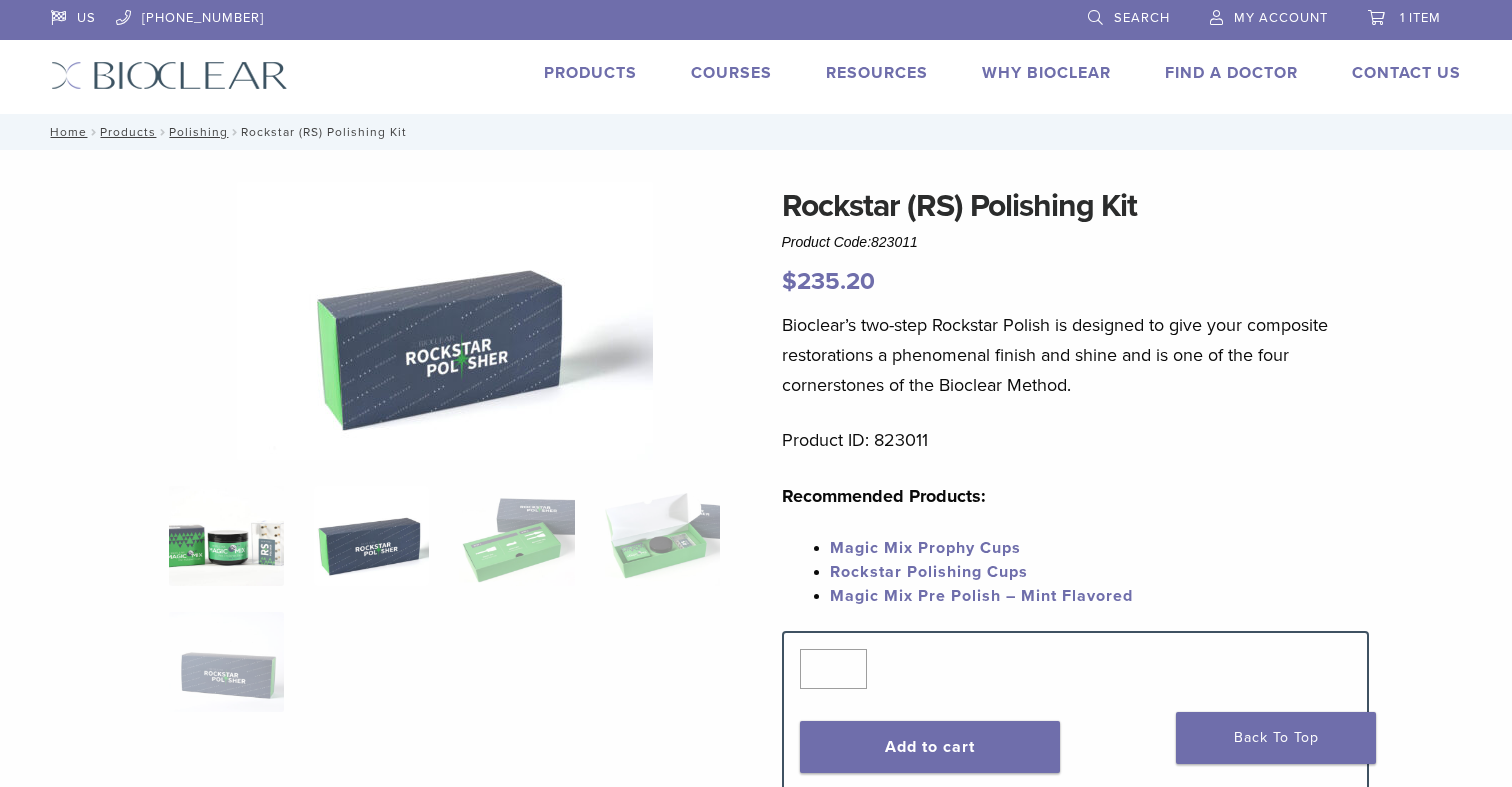 click at bounding box center (226, 536) 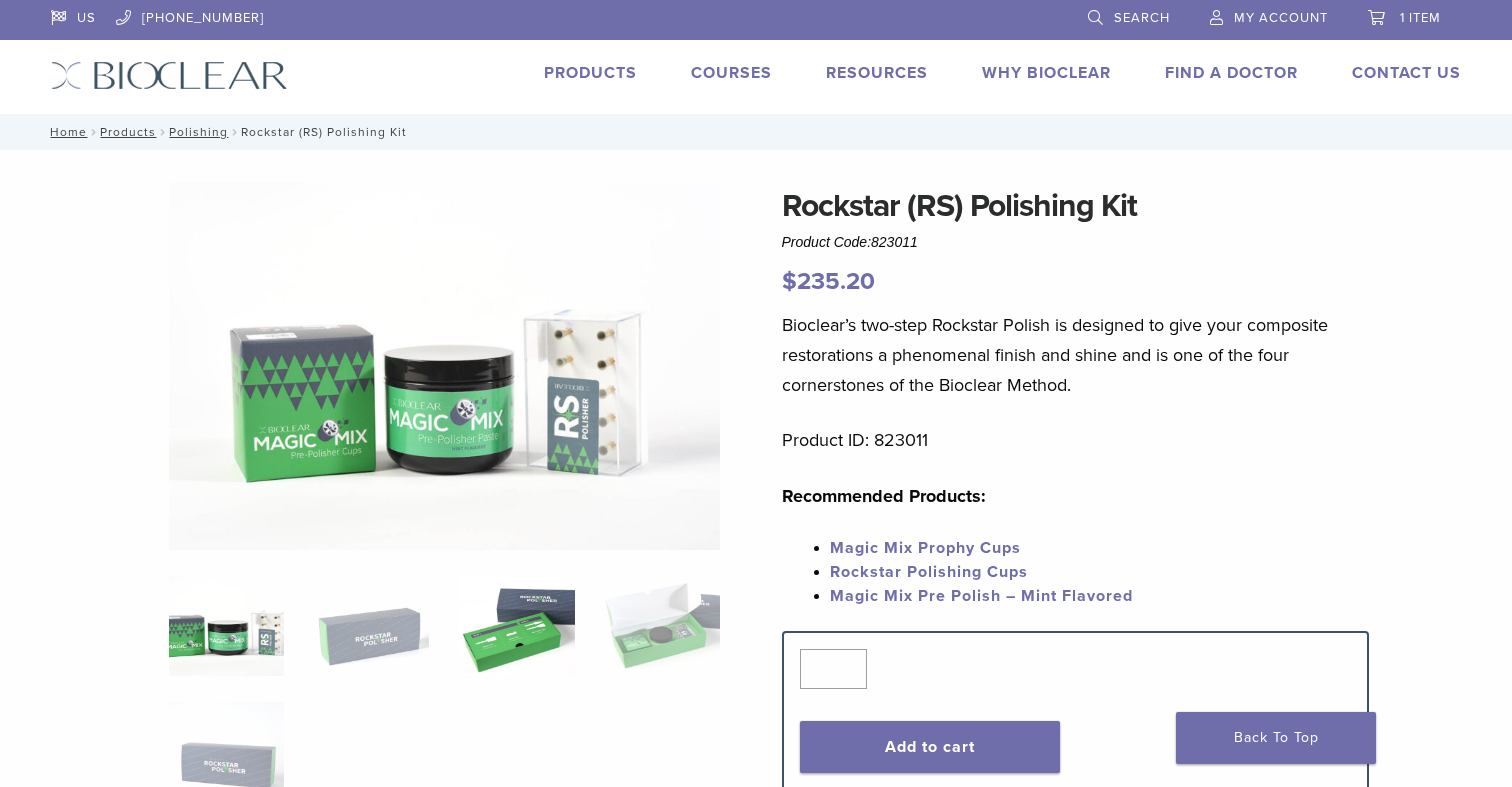 click at bounding box center [516, 626] 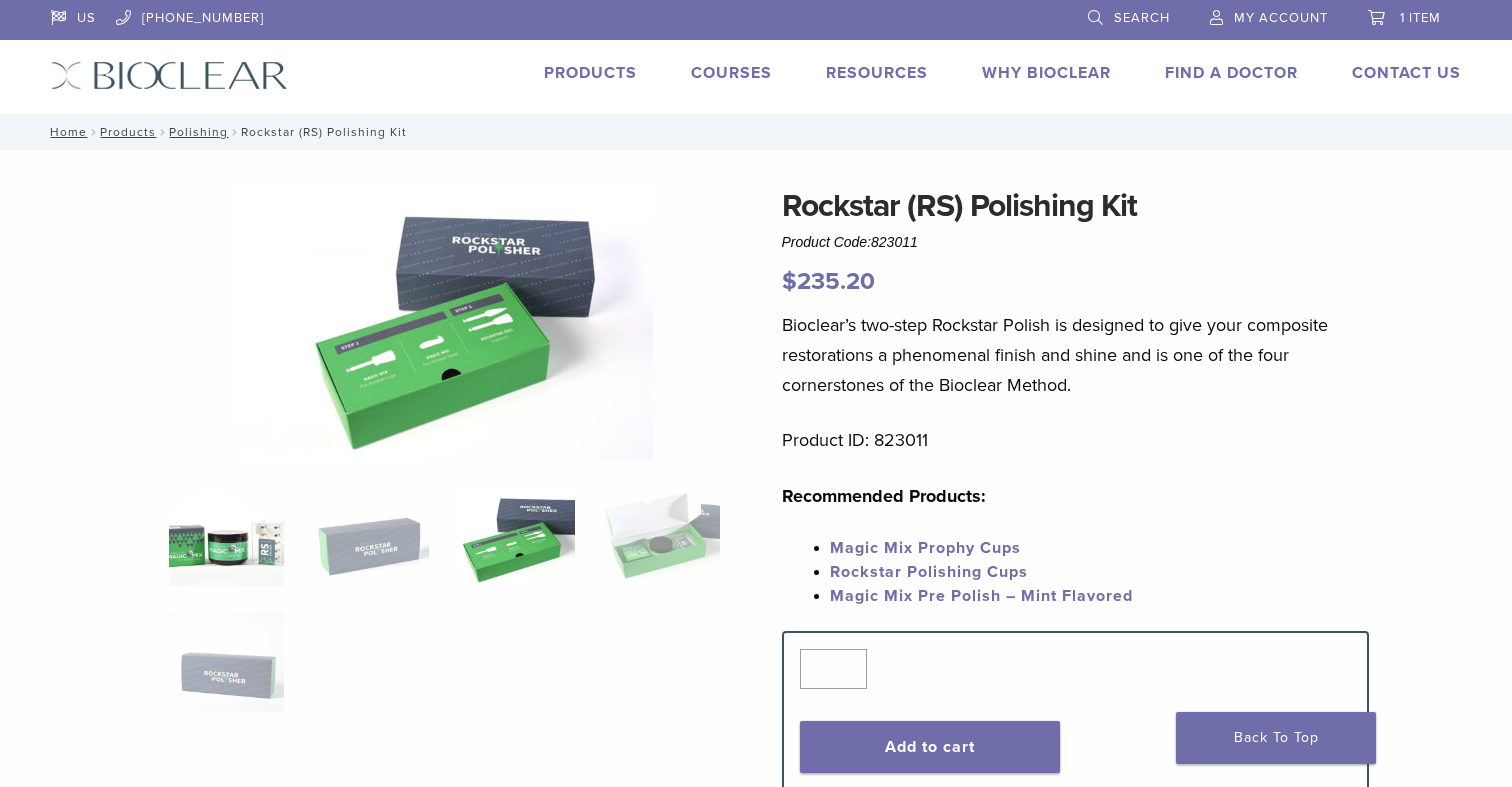 click at bounding box center (226, 536) 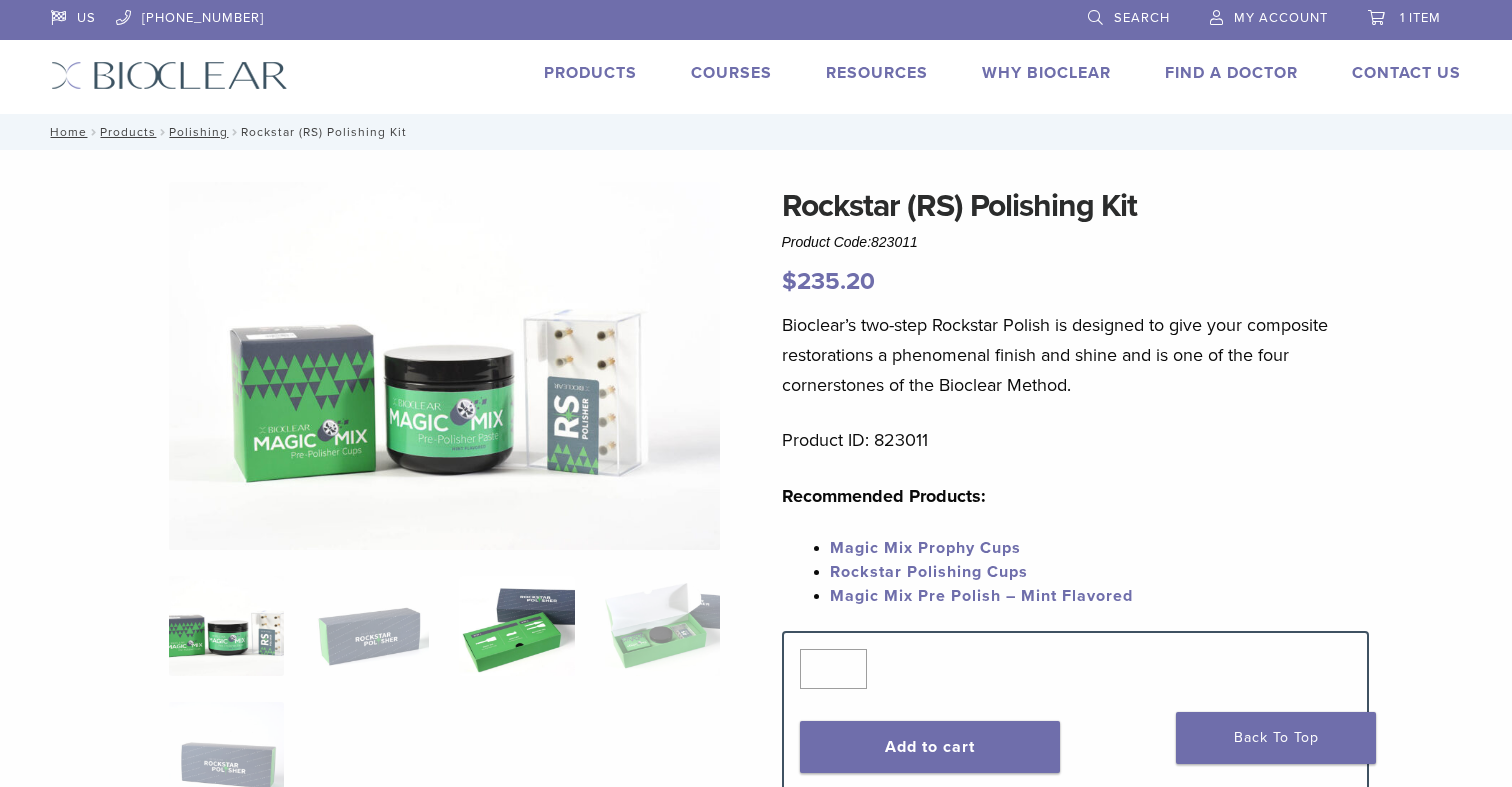 click at bounding box center (516, 626) 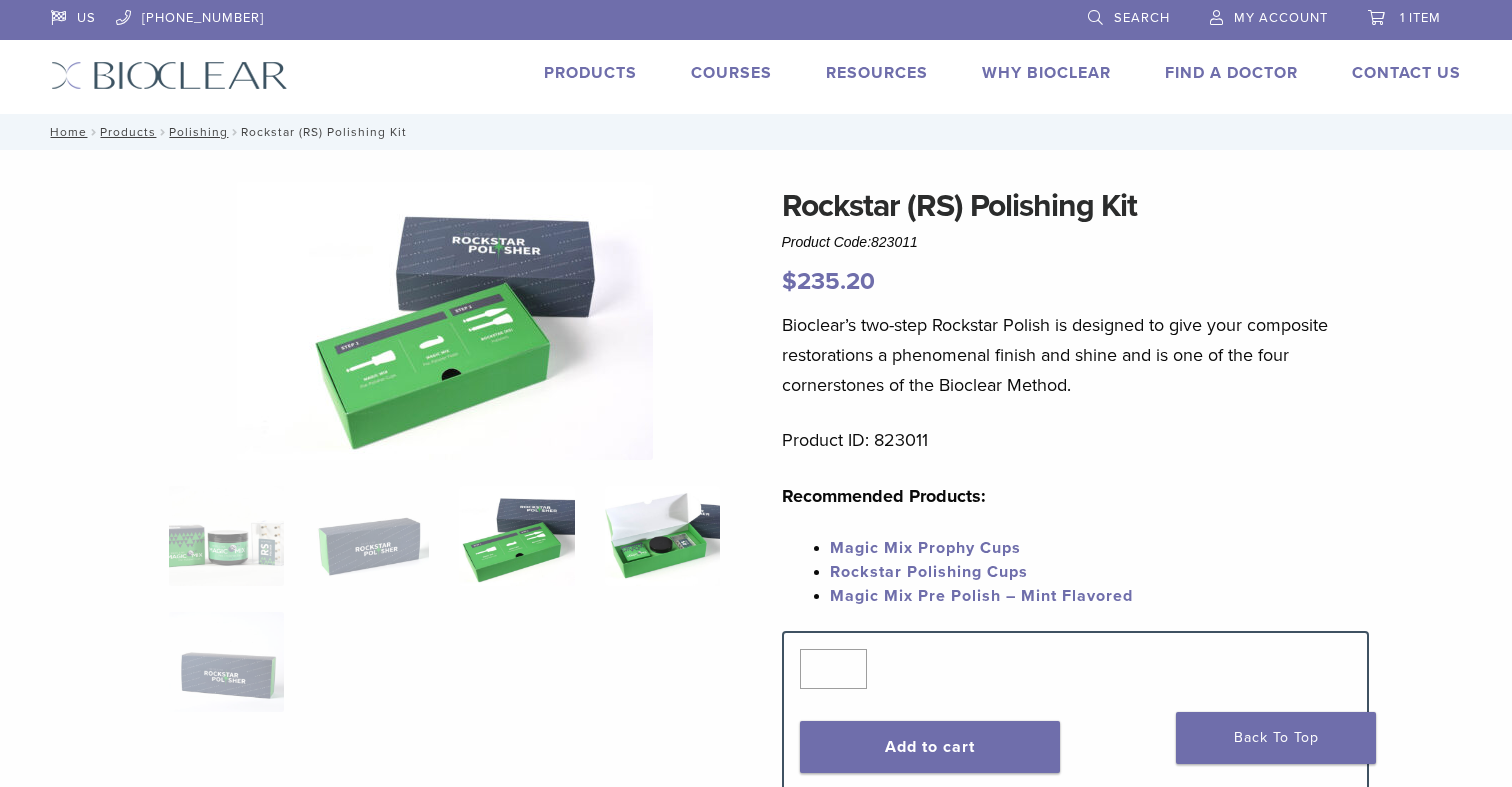 click at bounding box center [662, 536] 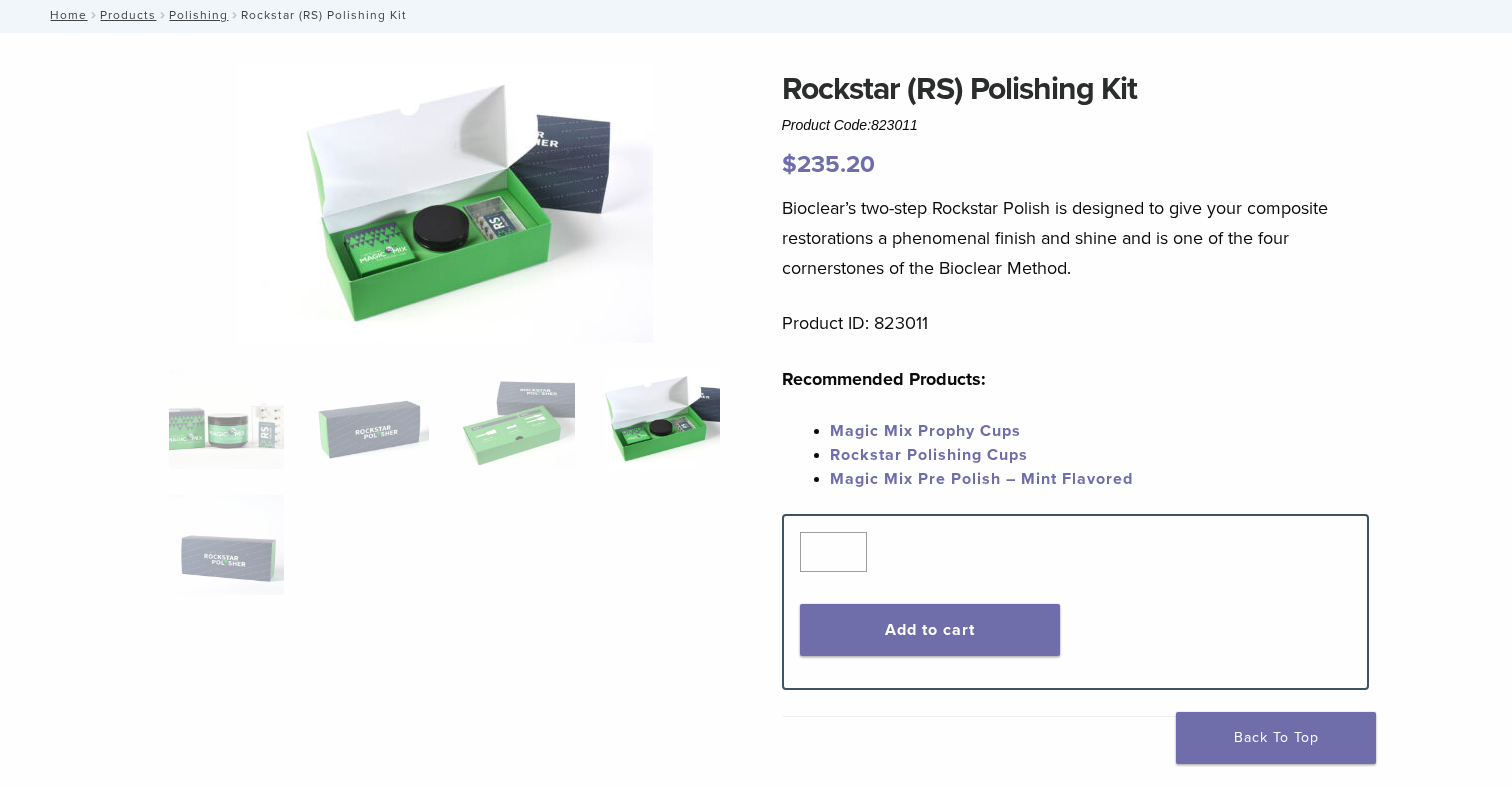 scroll, scrollTop: 120, scrollLeft: 0, axis: vertical 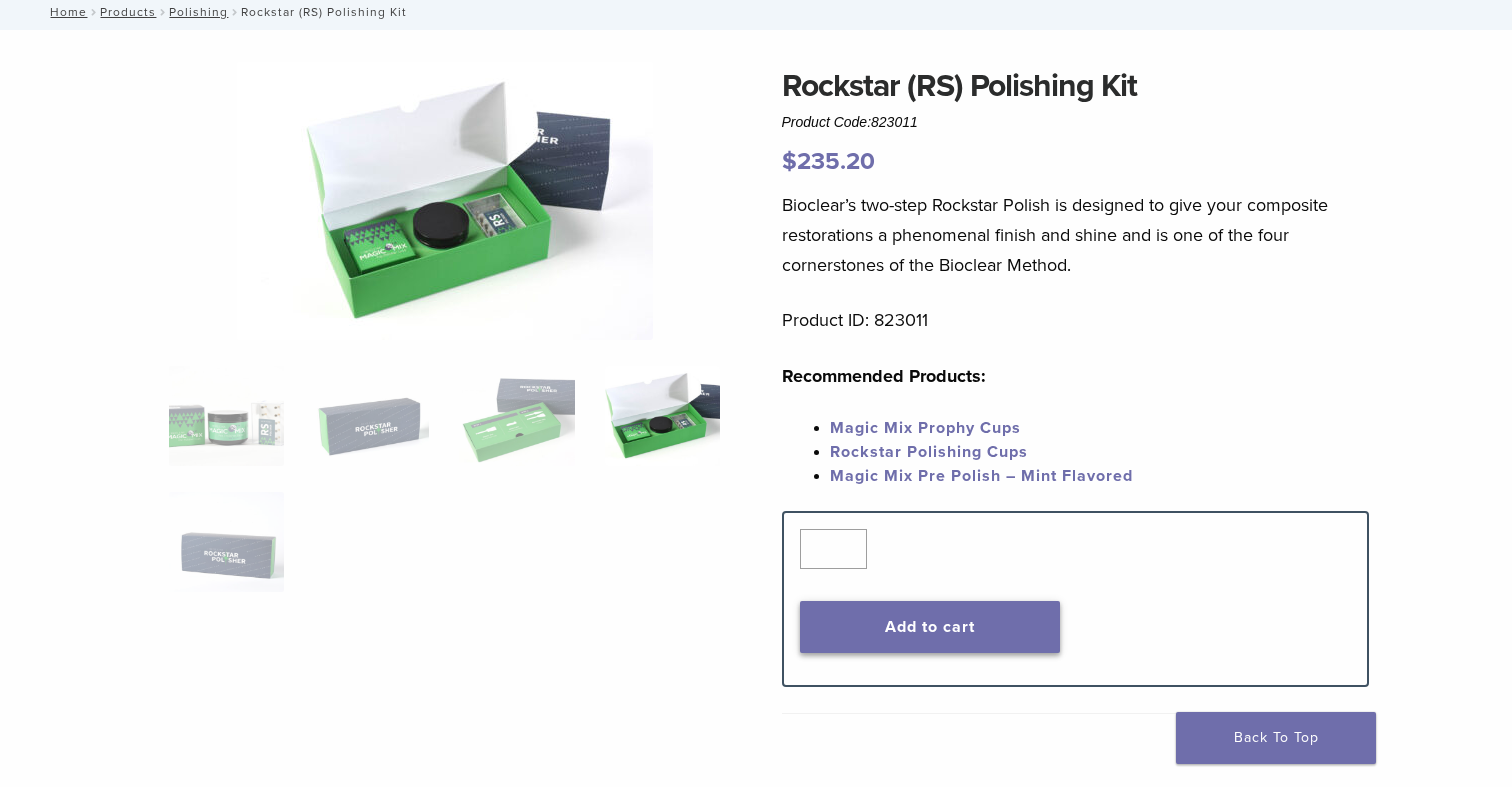 click on "Add to cart" at bounding box center [930, 627] 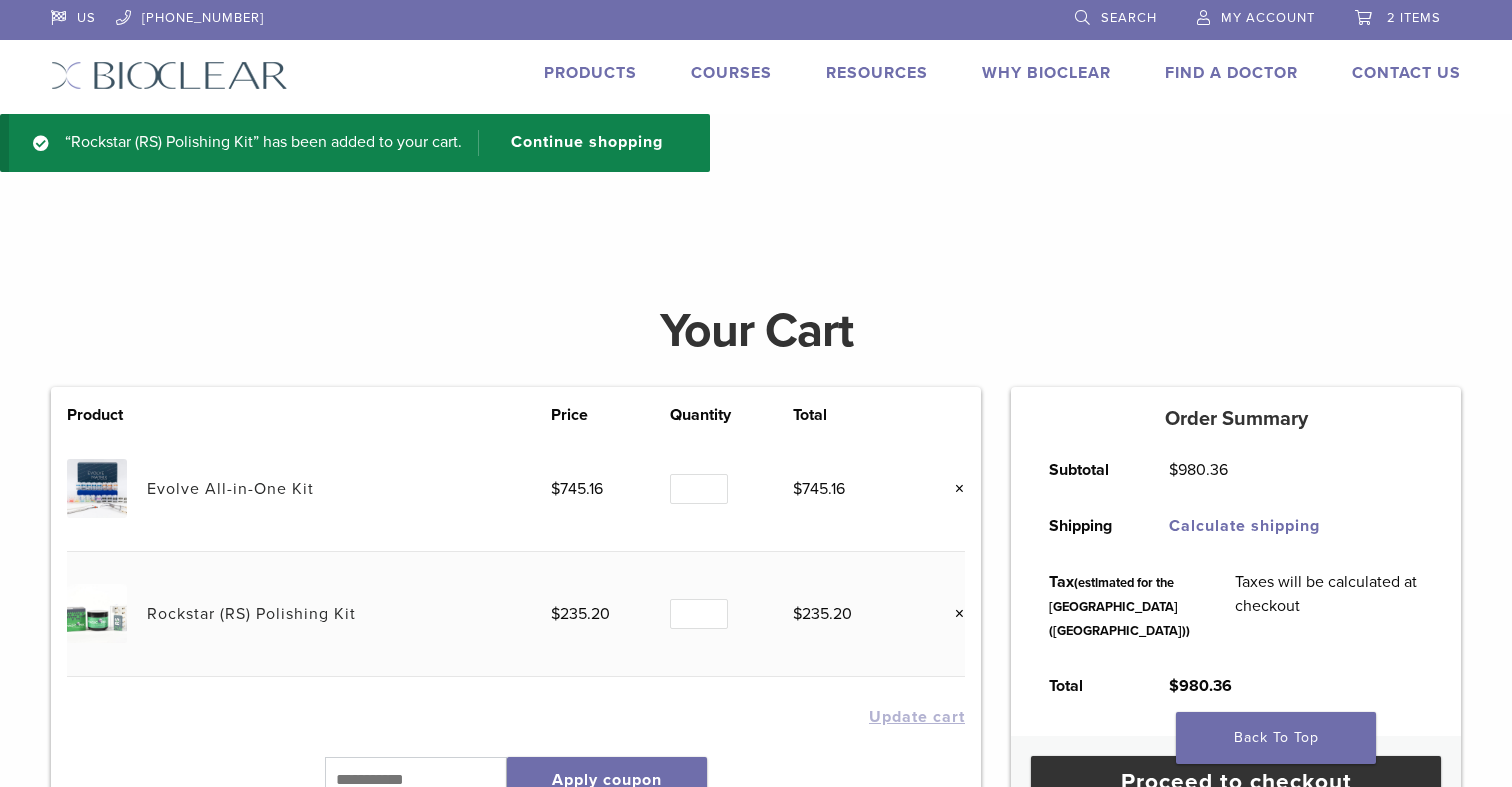 scroll, scrollTop: 0, scrollLeft: 0, axis: both 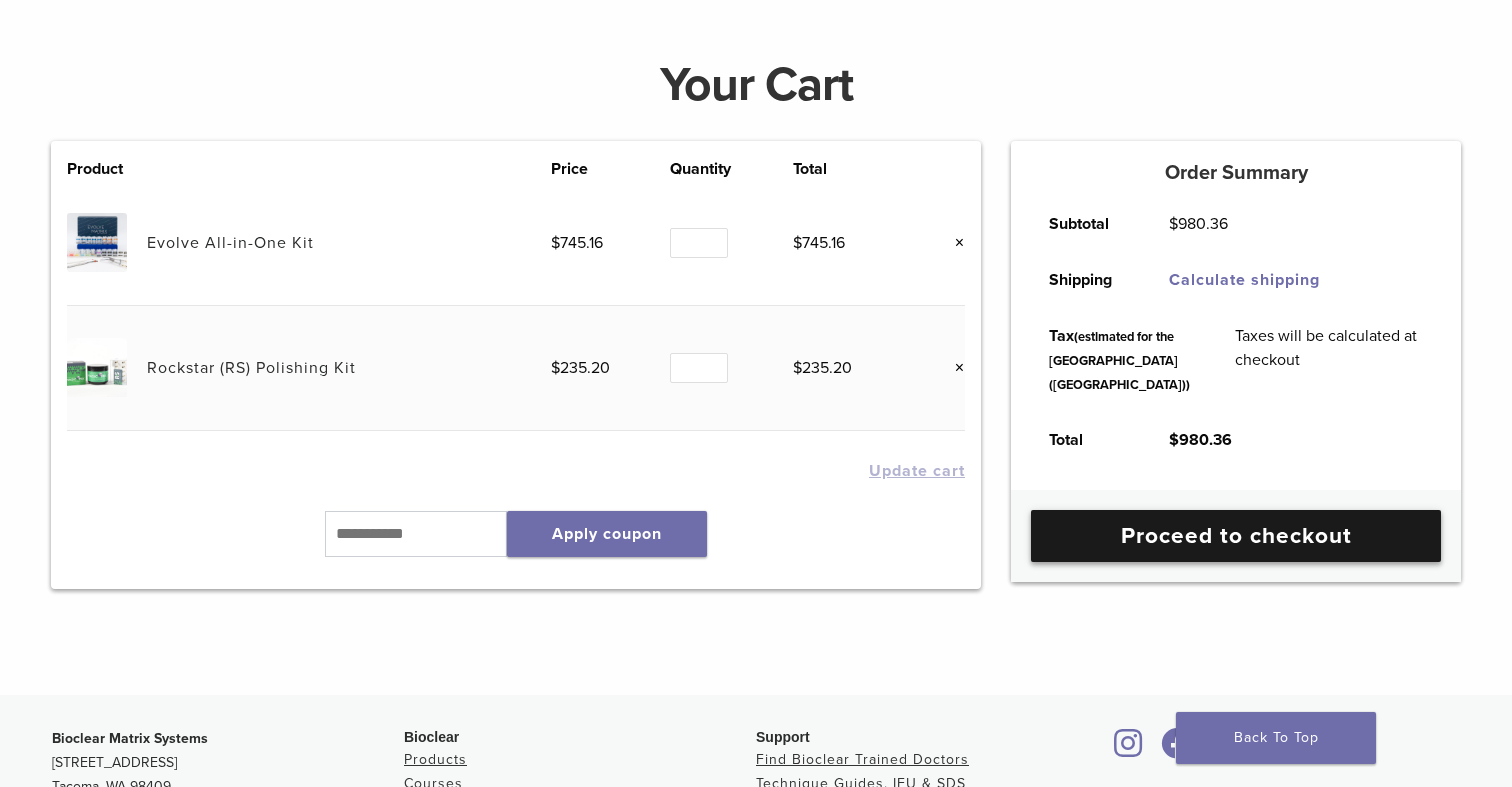 click on "Proceed to checkout" at bounding box center (1236, 536) 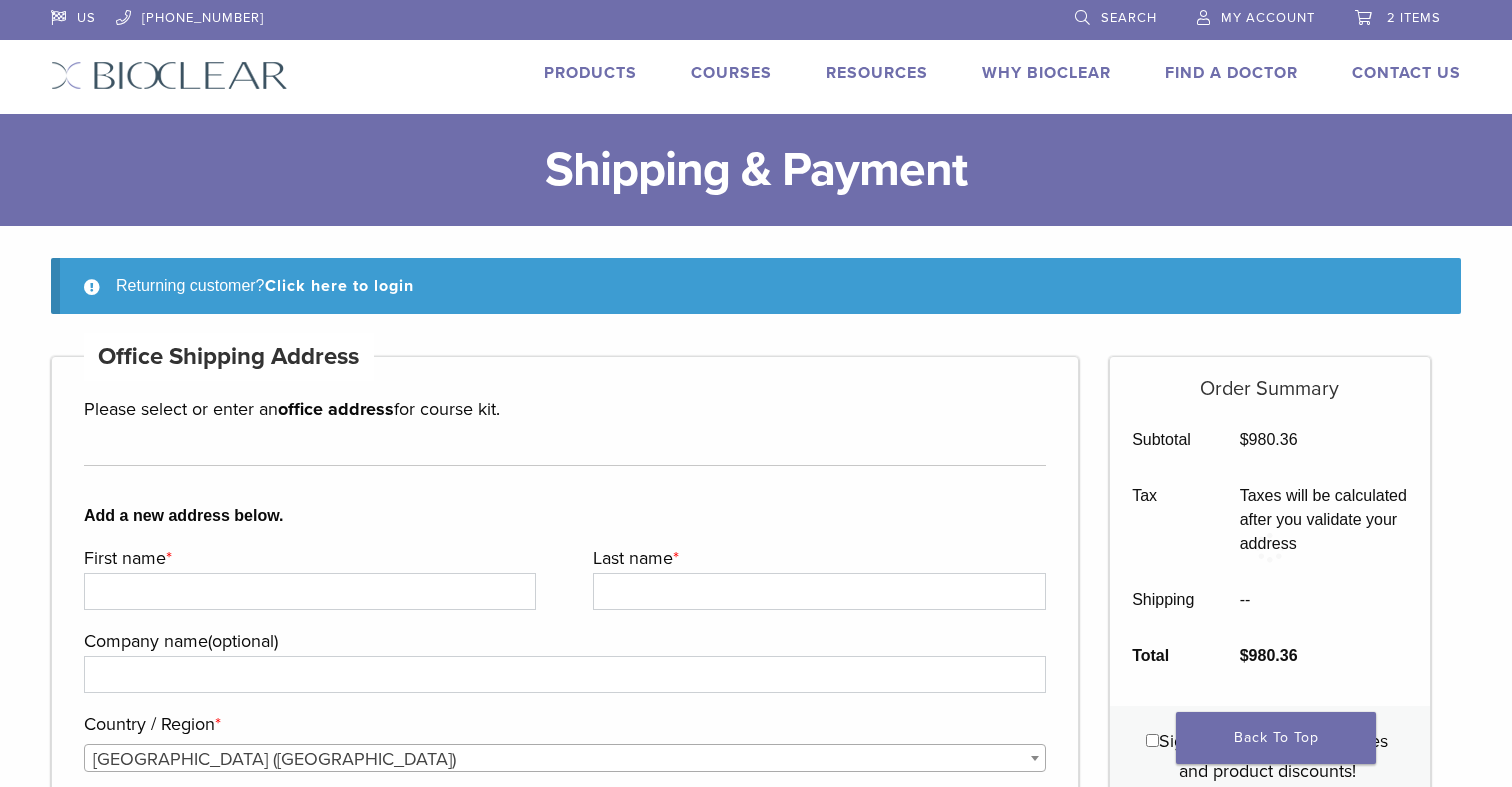 scroll, scrollTop: 222, scrollLeft: 0, axis: vertical 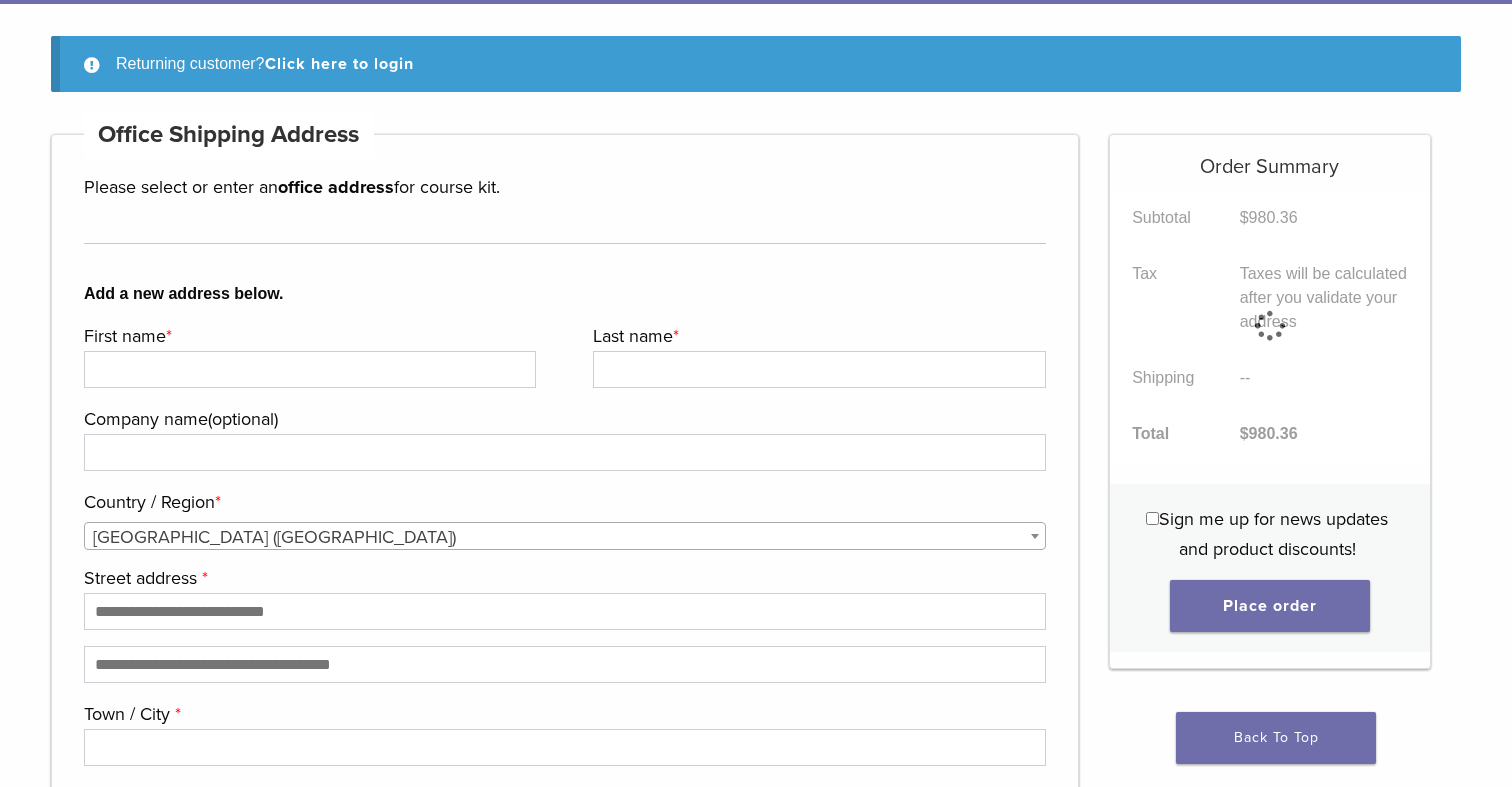 click on "First name  *" at bounding box center (307, 336) 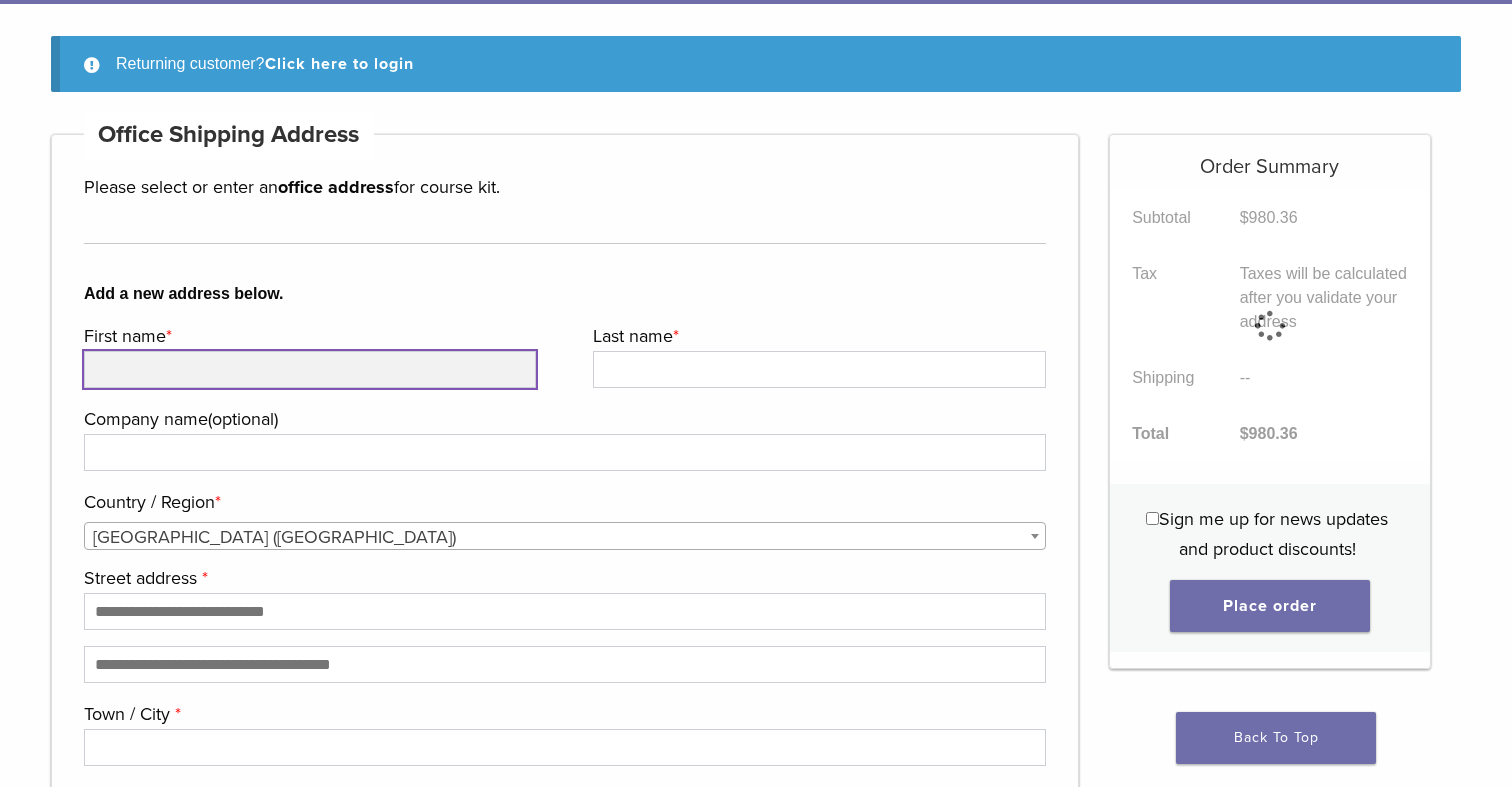 click on "First name  *" at bounding box center [310, 369] 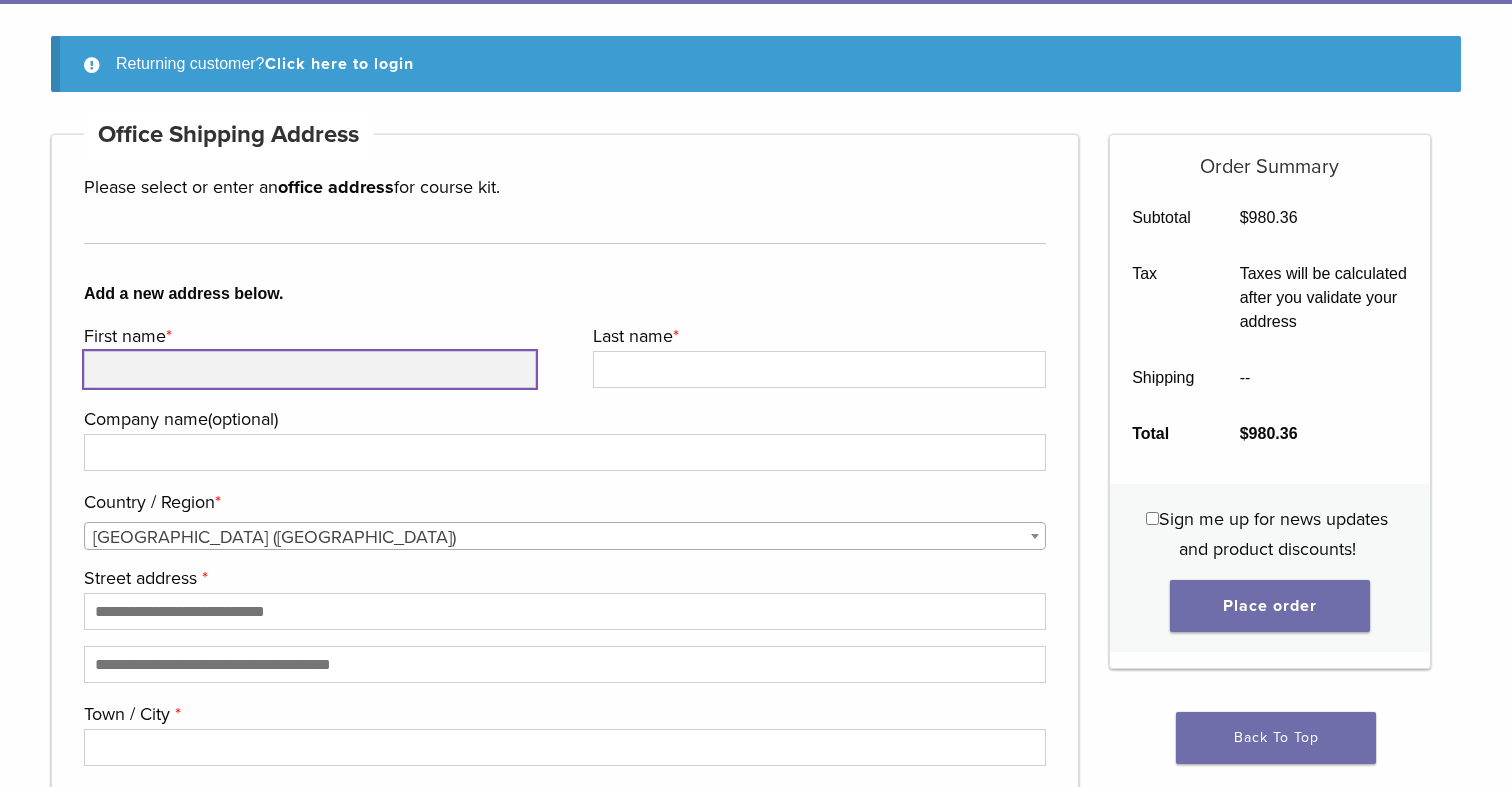 click on "First name  *" at bounding box center [310, 369] 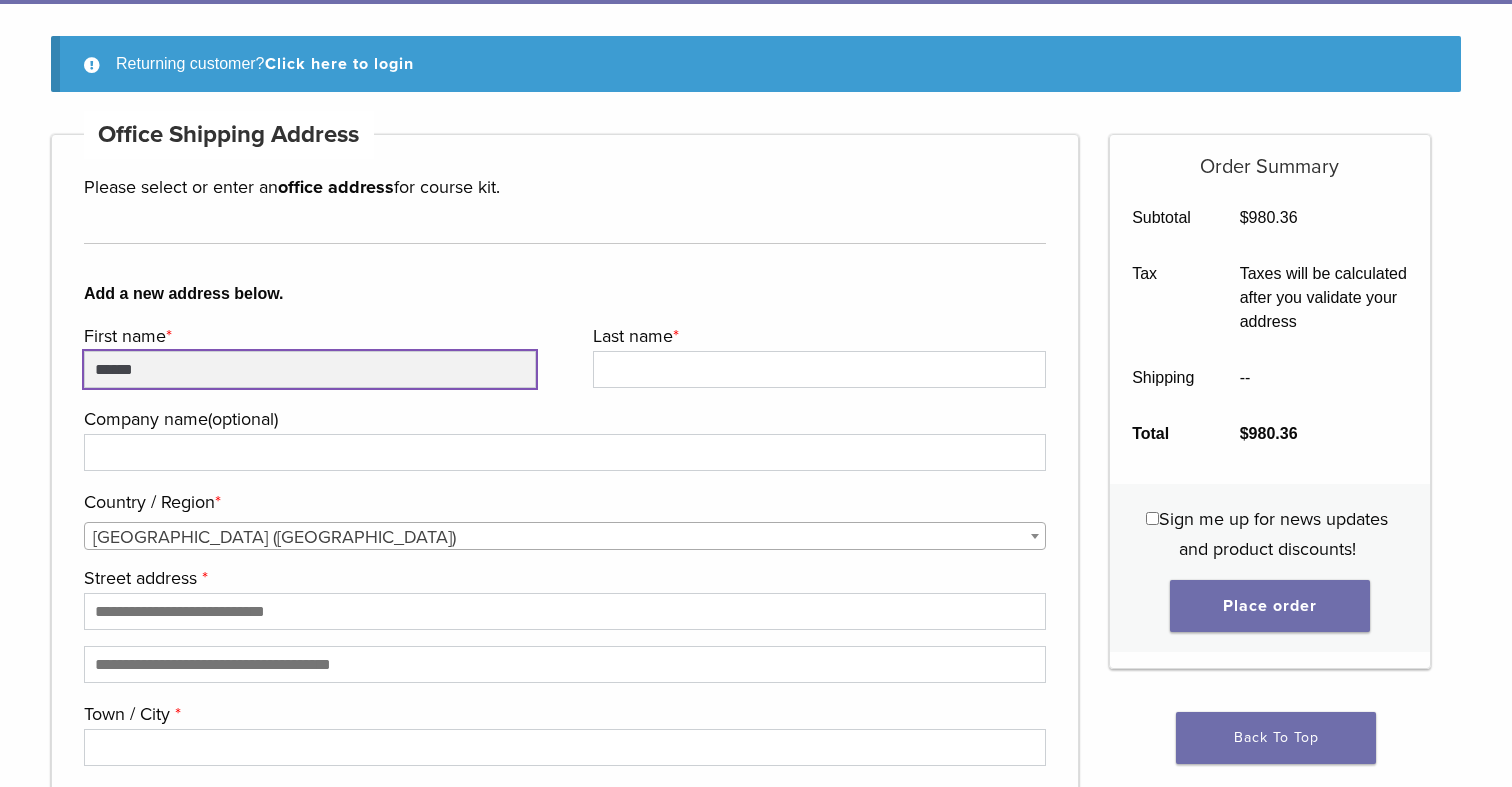 type on "******" 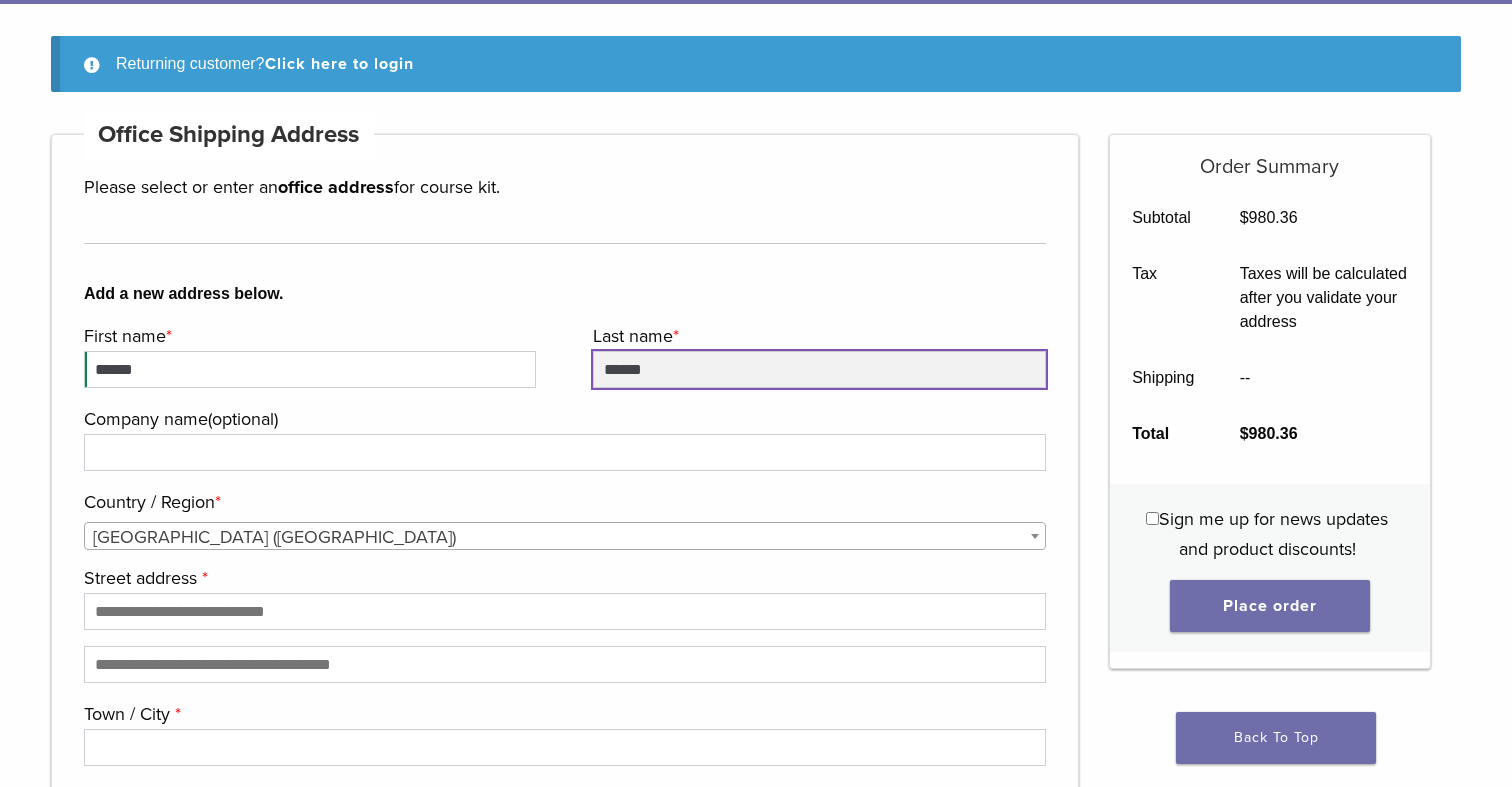 type on "******" 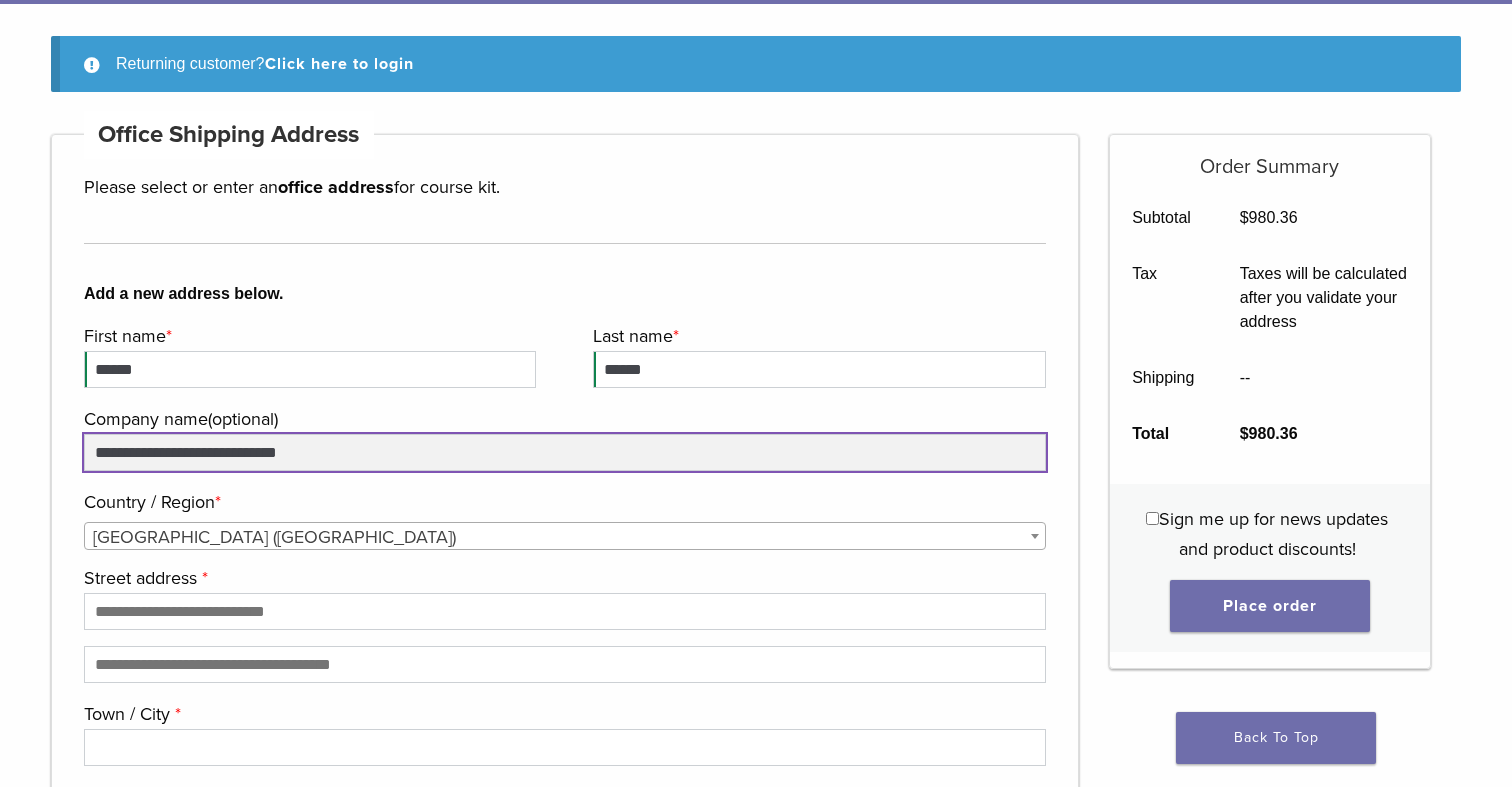 type on "**********" 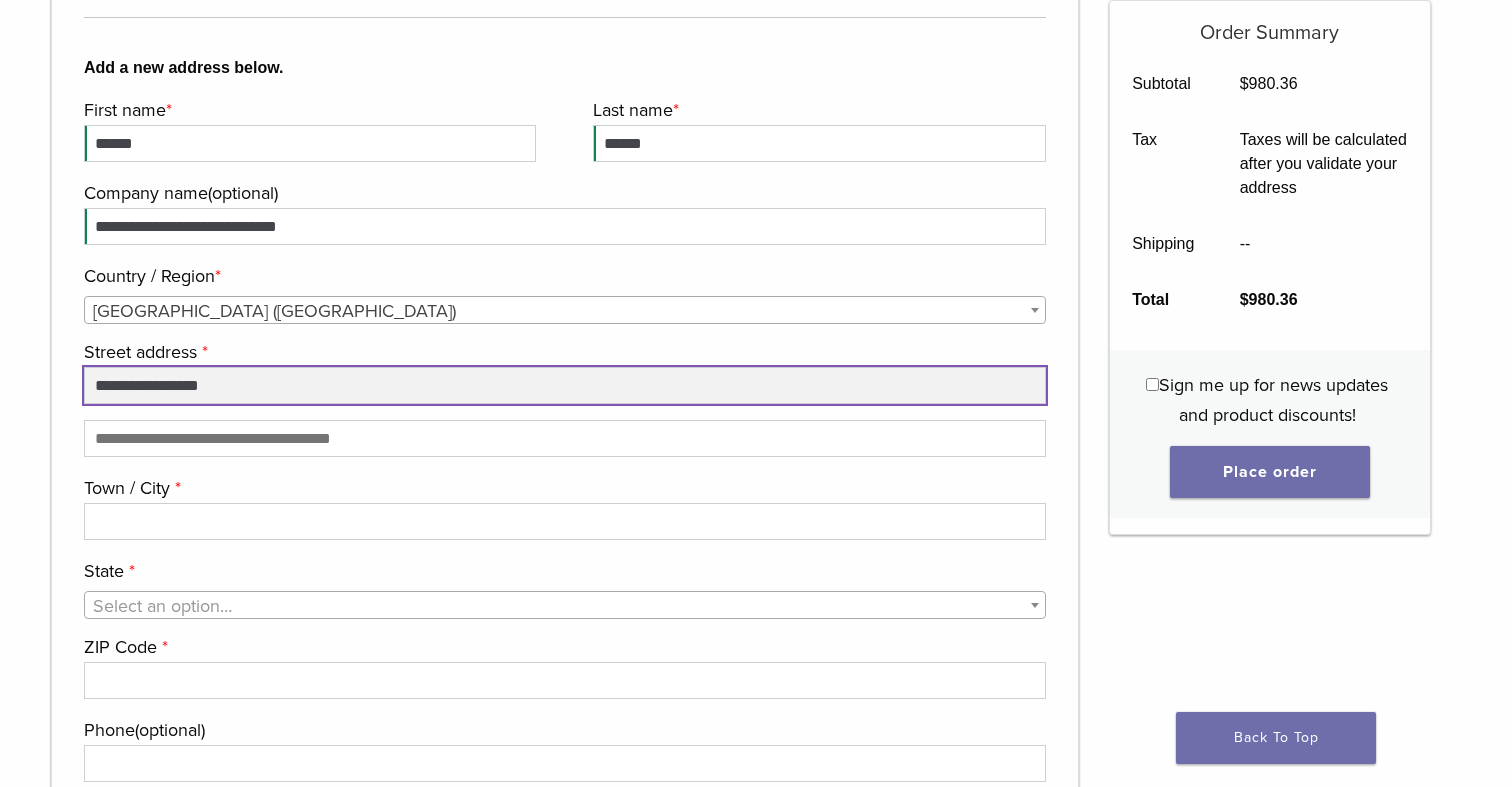 scroll, scrollTop: 450, scrollLeft: 0, axis: vertical 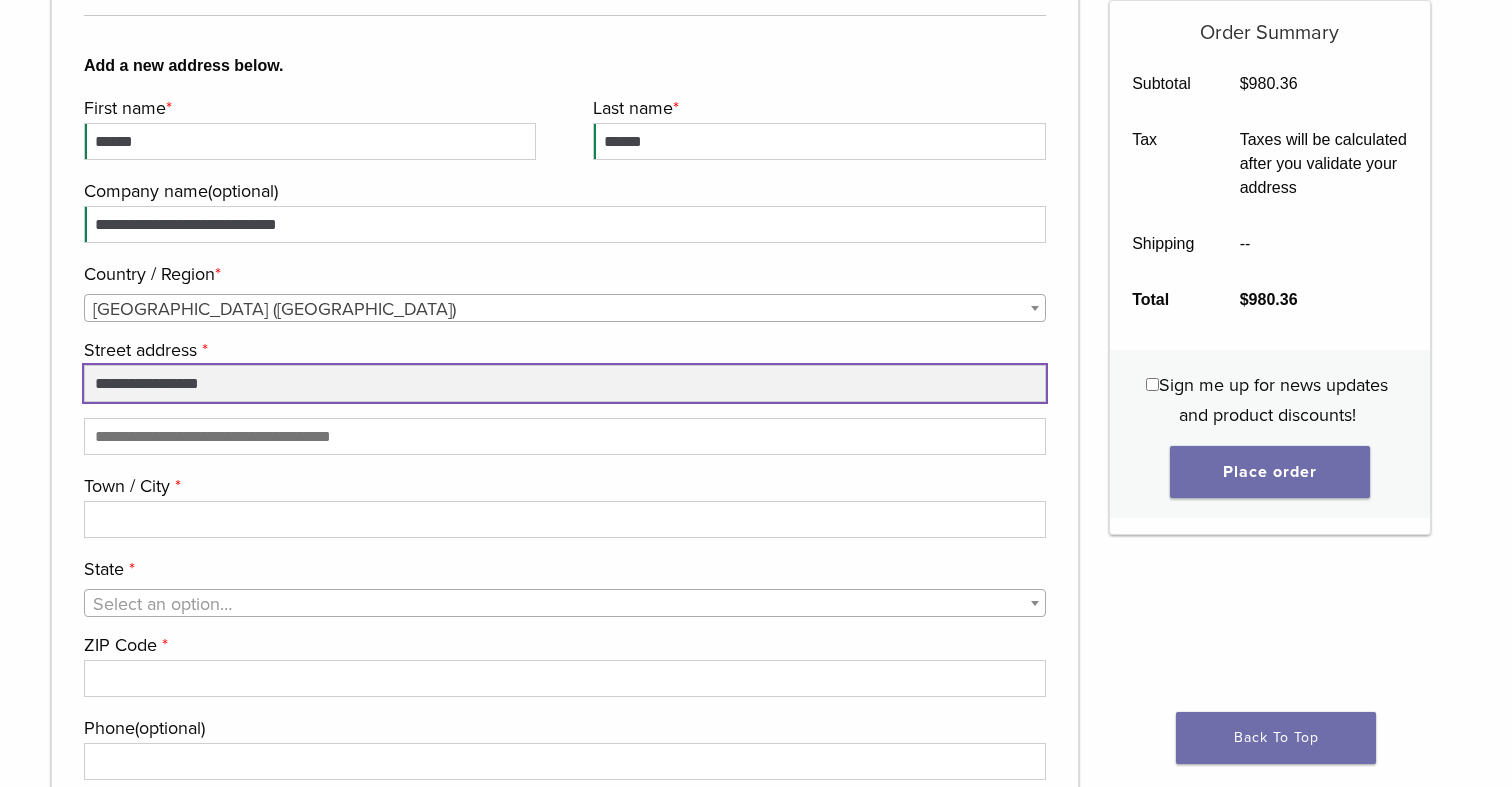 type on "**********" 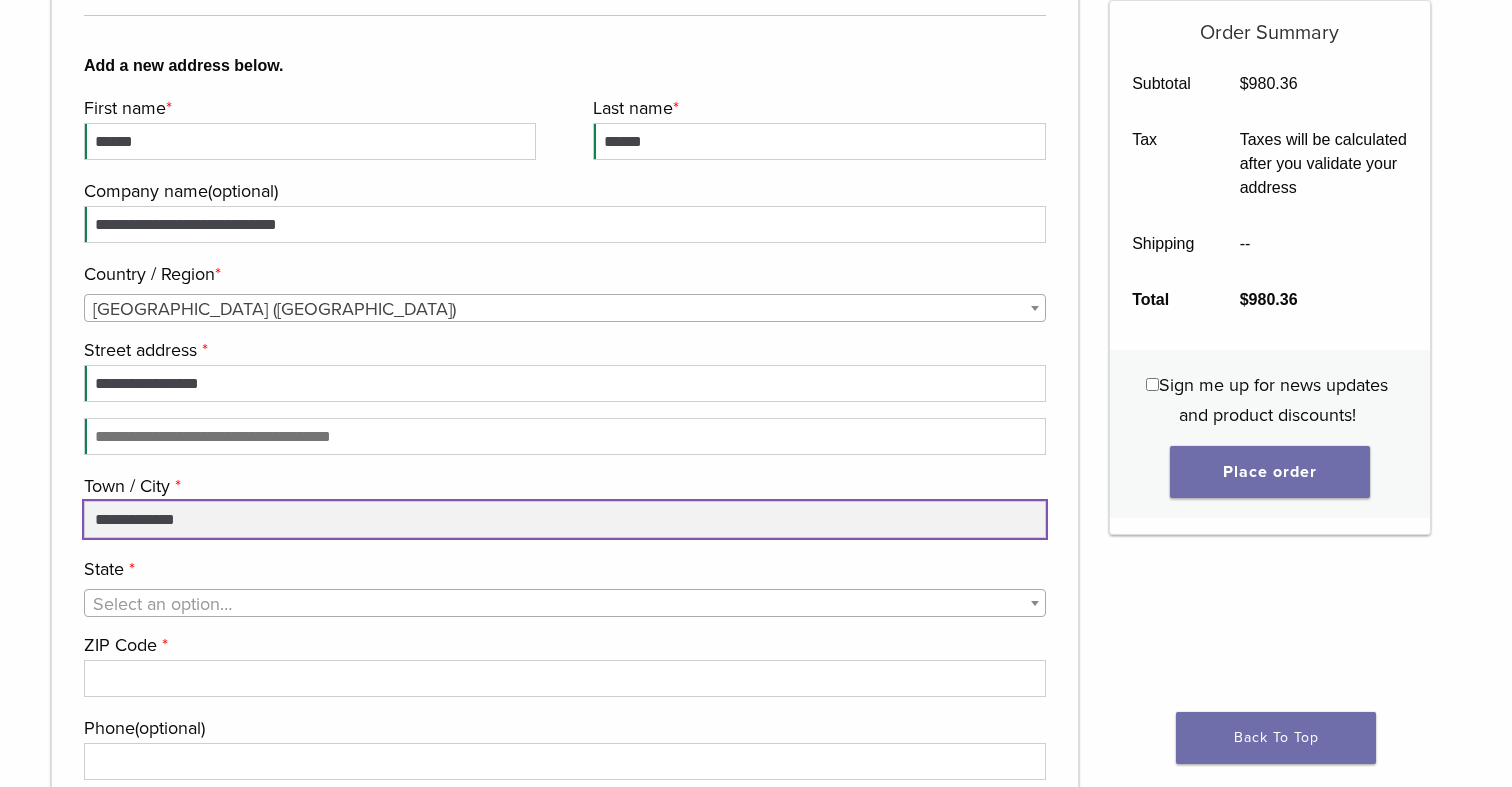type on "**********" 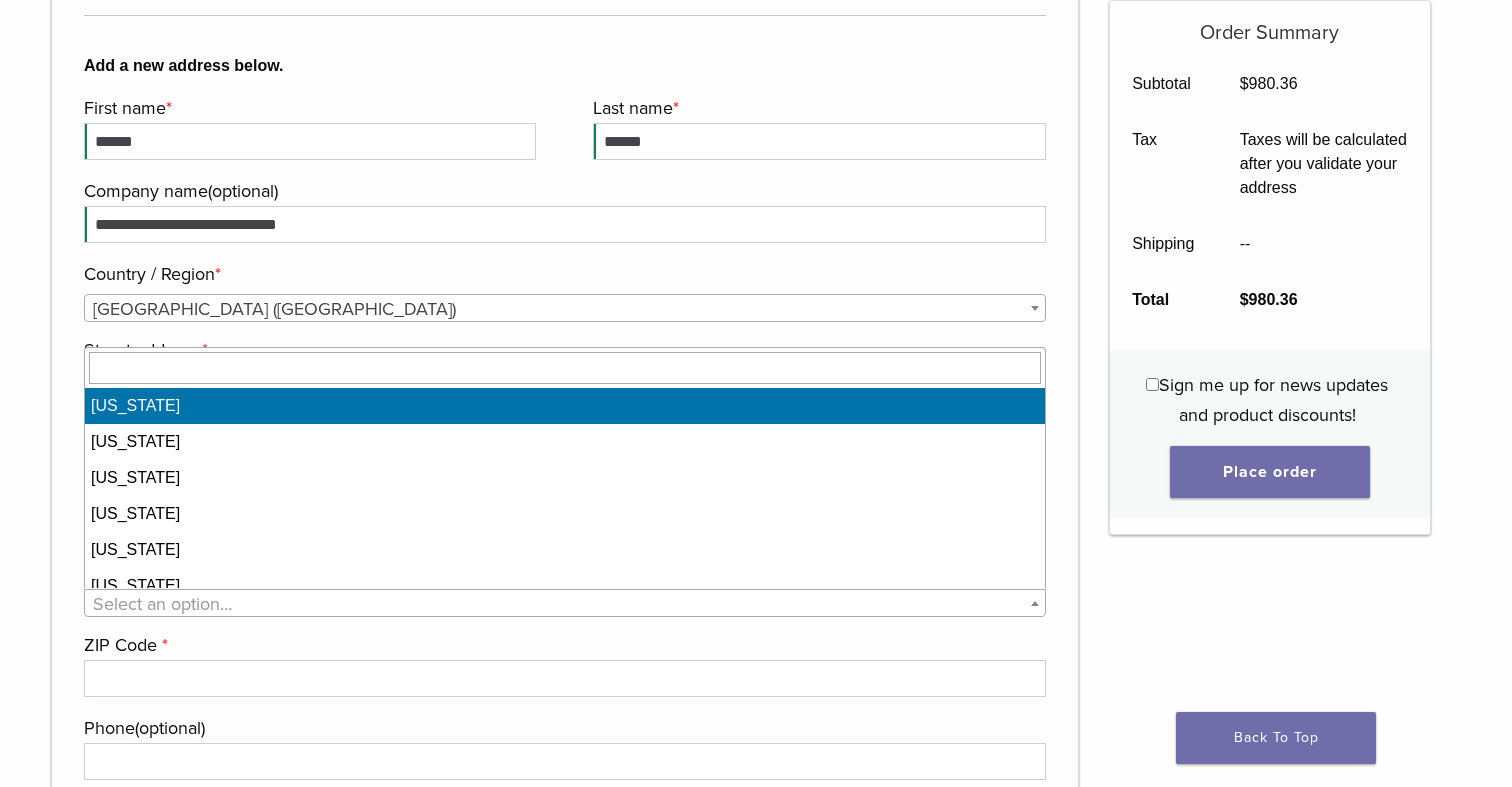 click on "Select an option…" at bounding box center [565, 604] 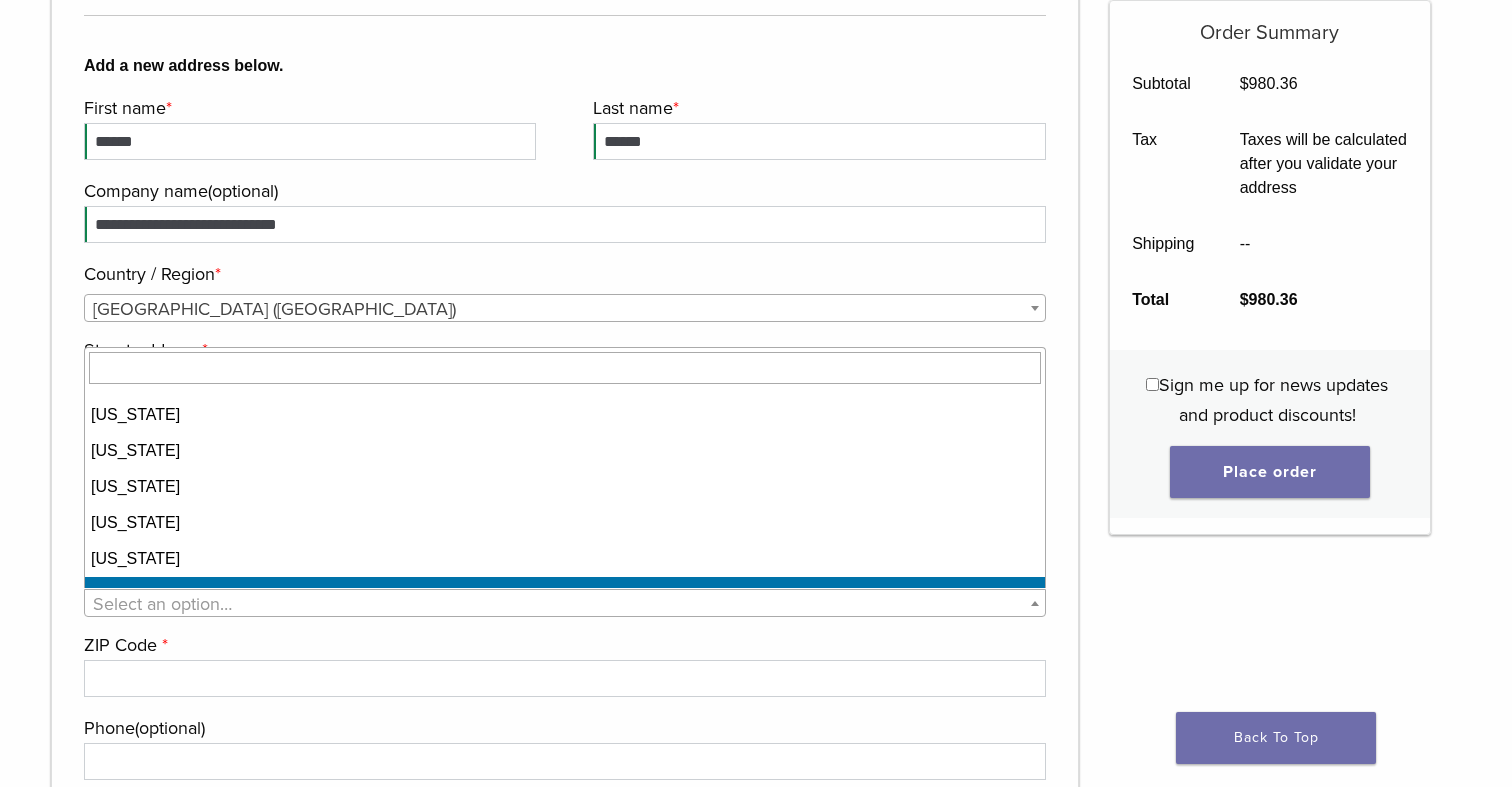 scroll, scrollTop: 541, scrollLeft: 0, axis: vertical 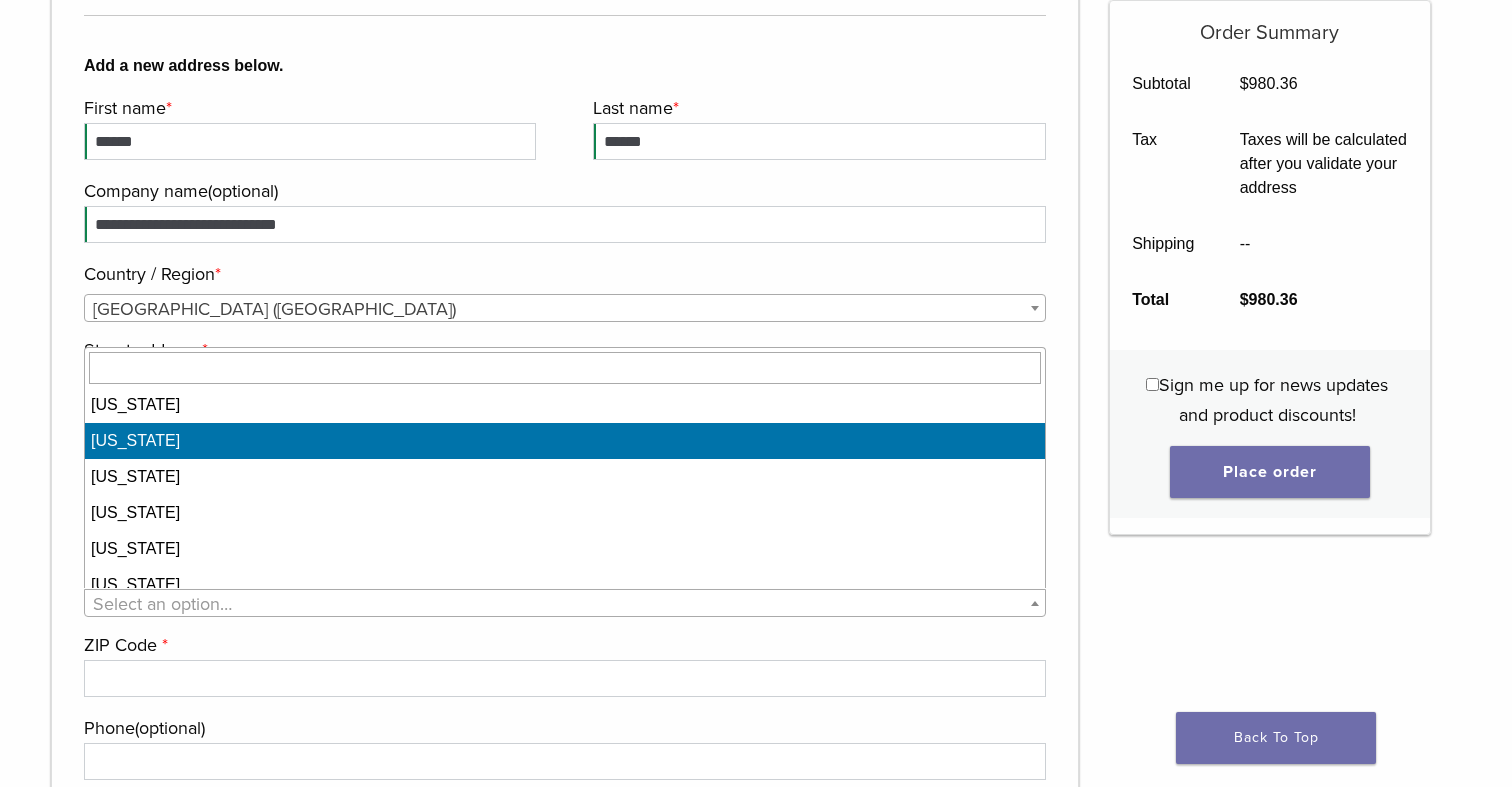 select on "**" 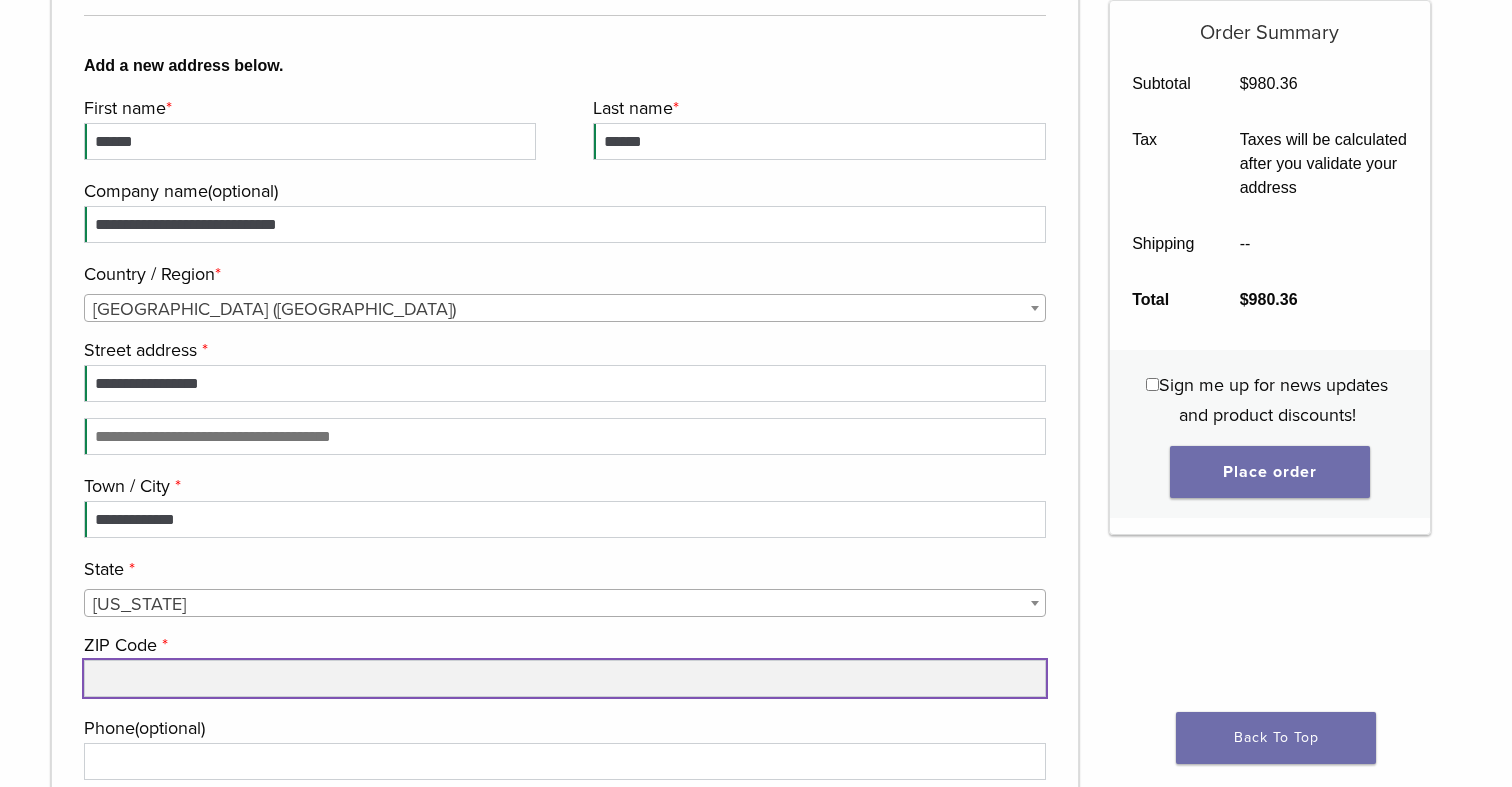 click on "ZIP Code   *" at bounding box center (565, 678) 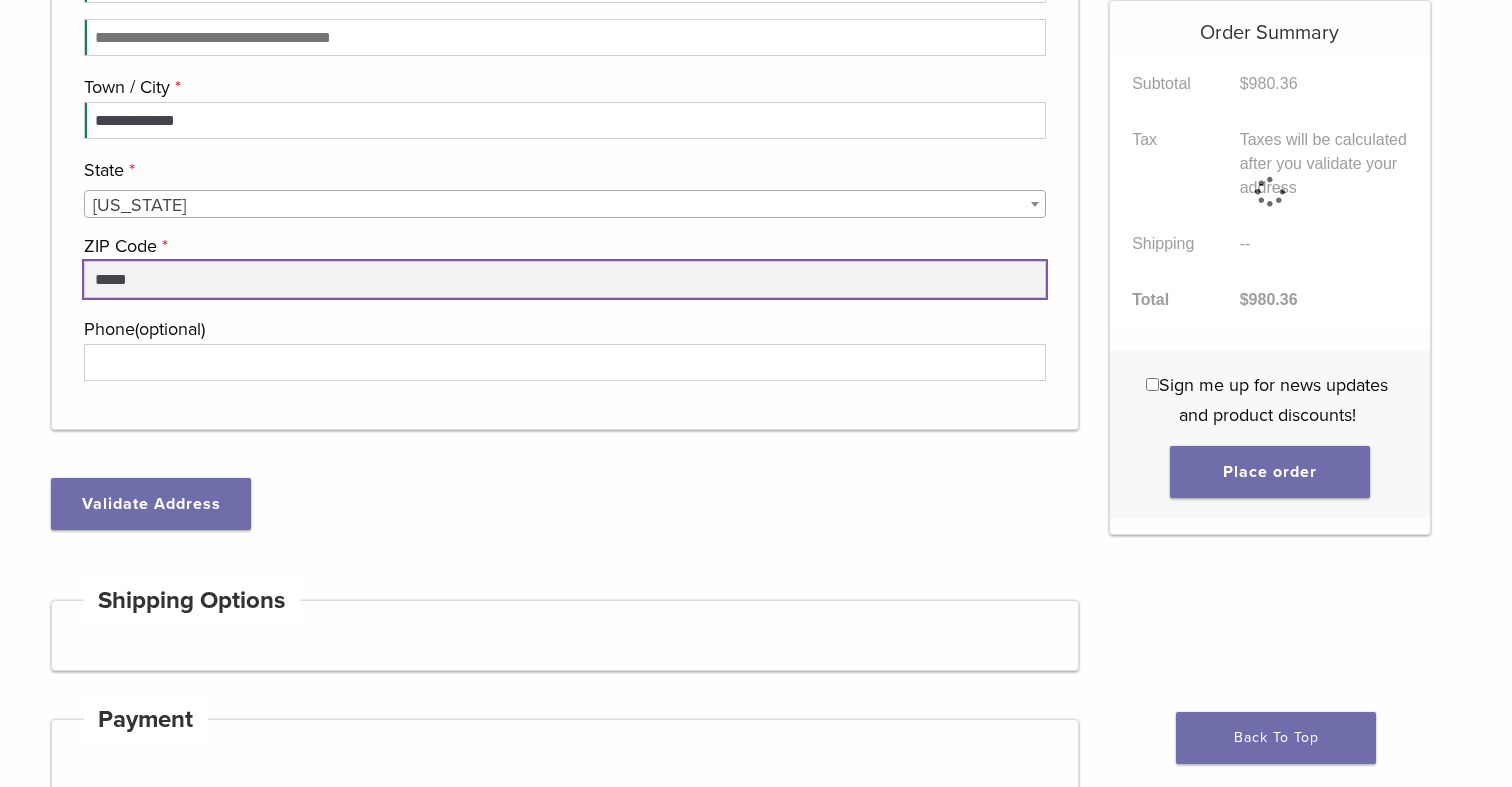 scroll, scrollTop: 845, scrollLeft: 0, axis: vertical 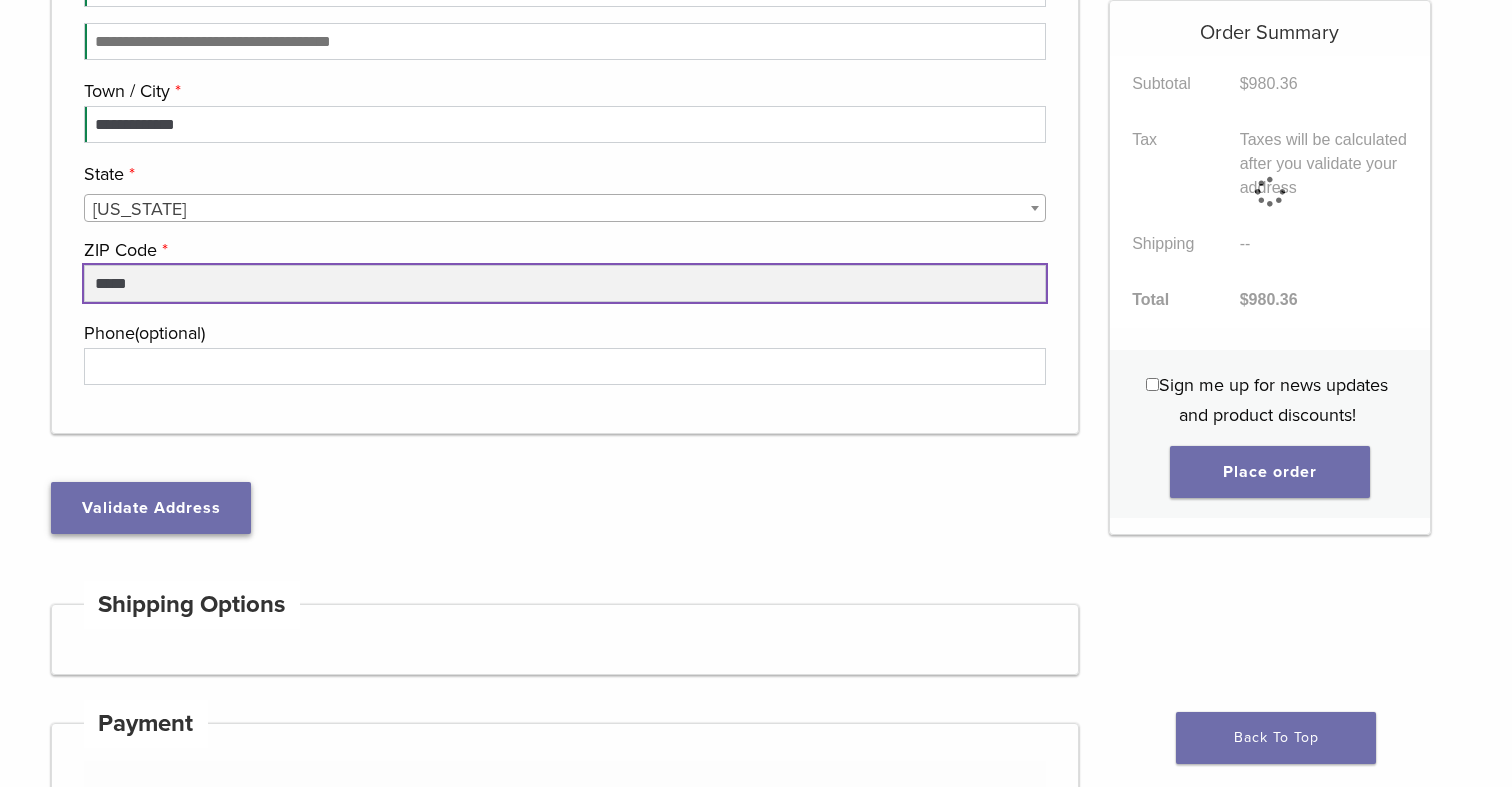 type on "*****" 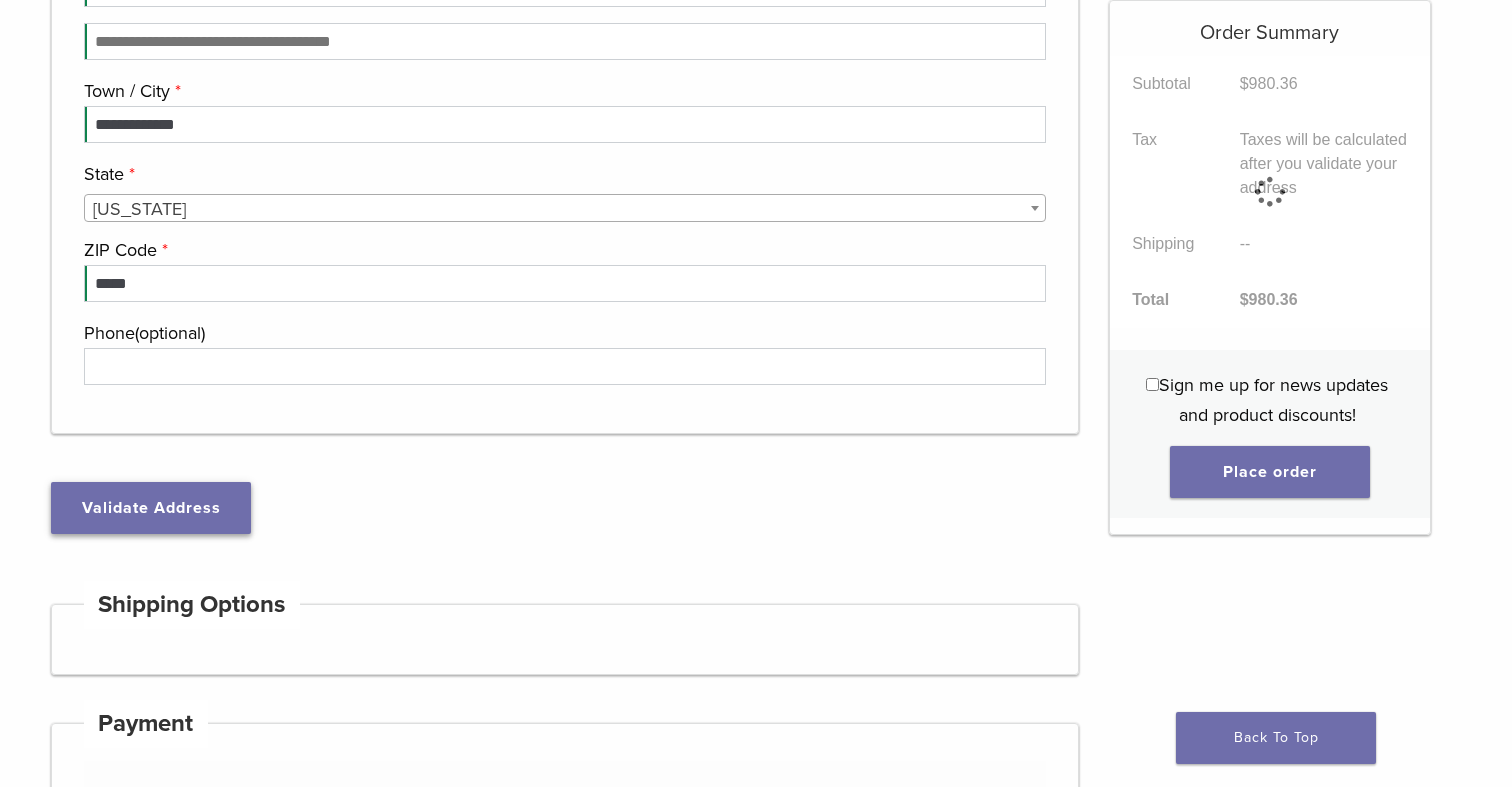 click on "Validate Address" at bounding box center [151, 508] 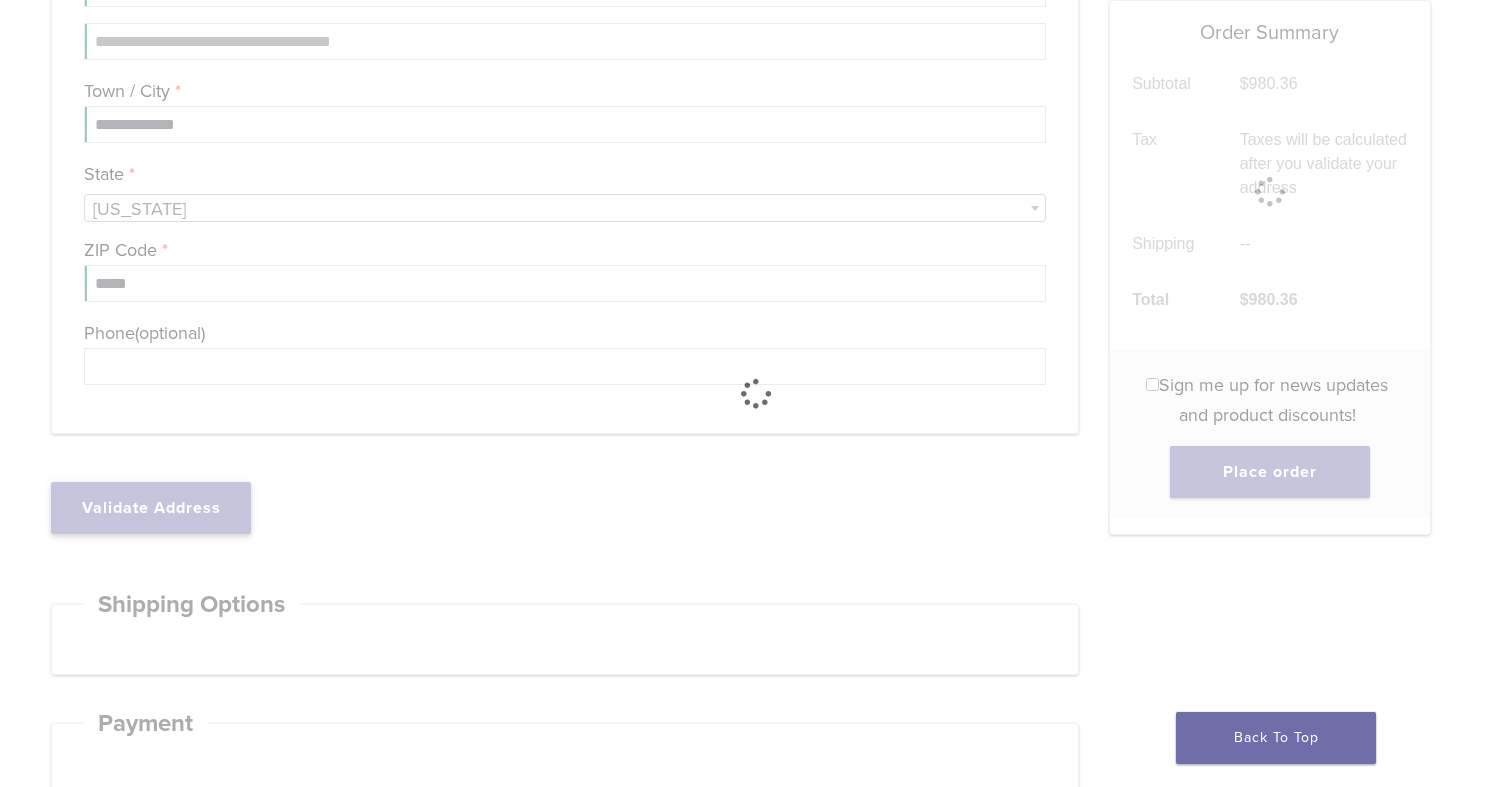 type on "**********" 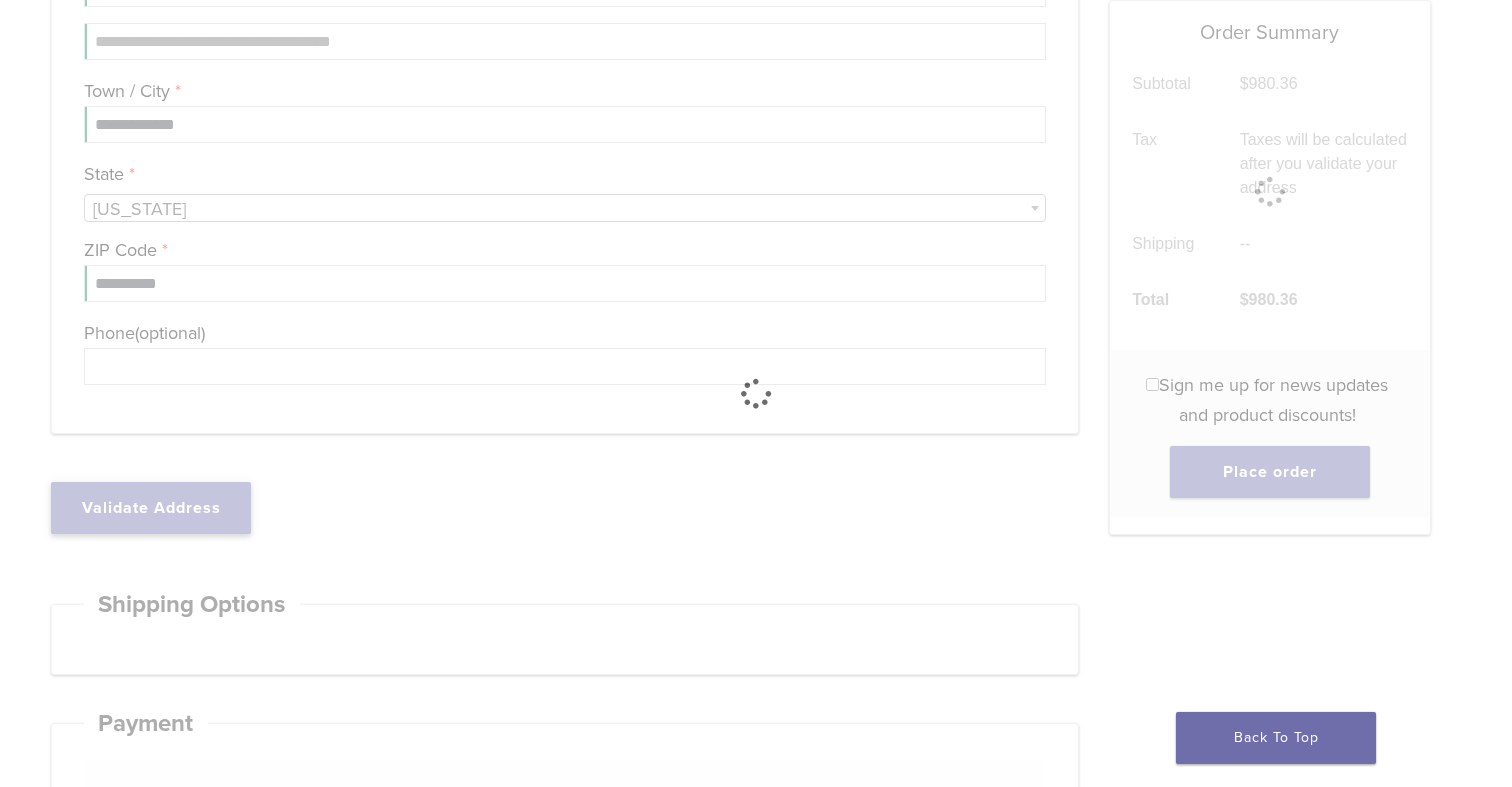 select on "**" 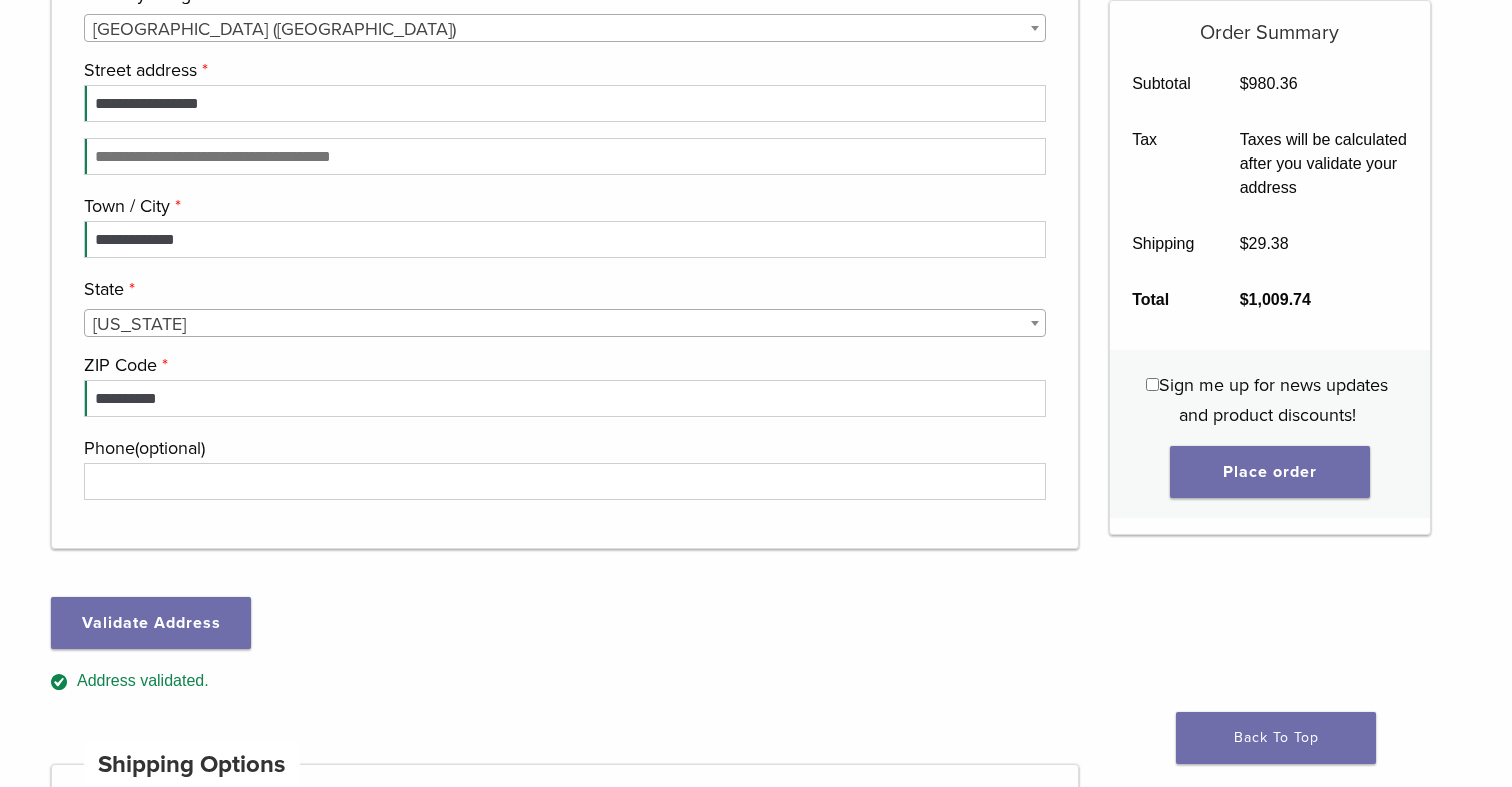 scroll, scrollTop: 731, scrollLeft: 0, axis: vertical 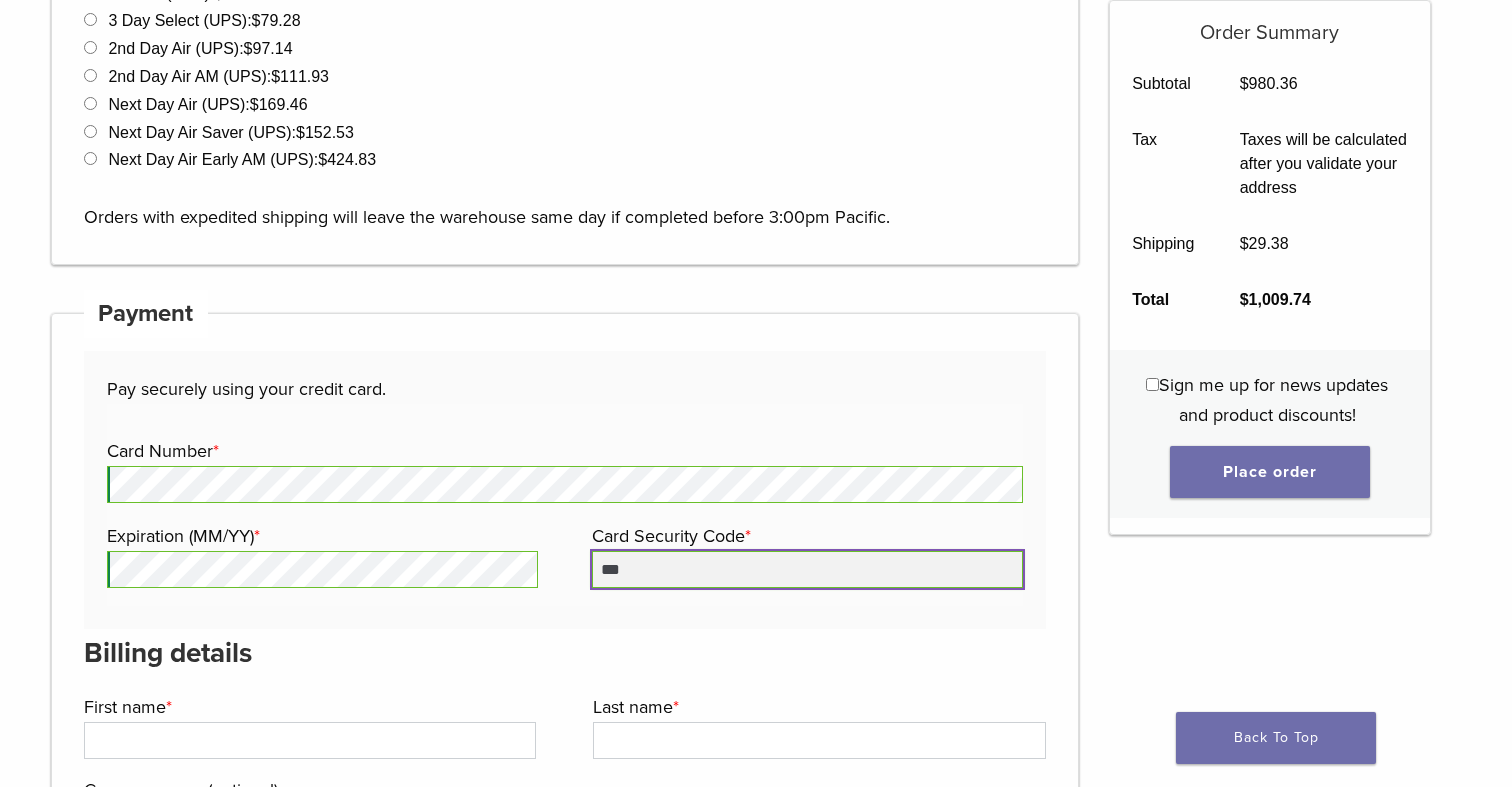 type on "***" 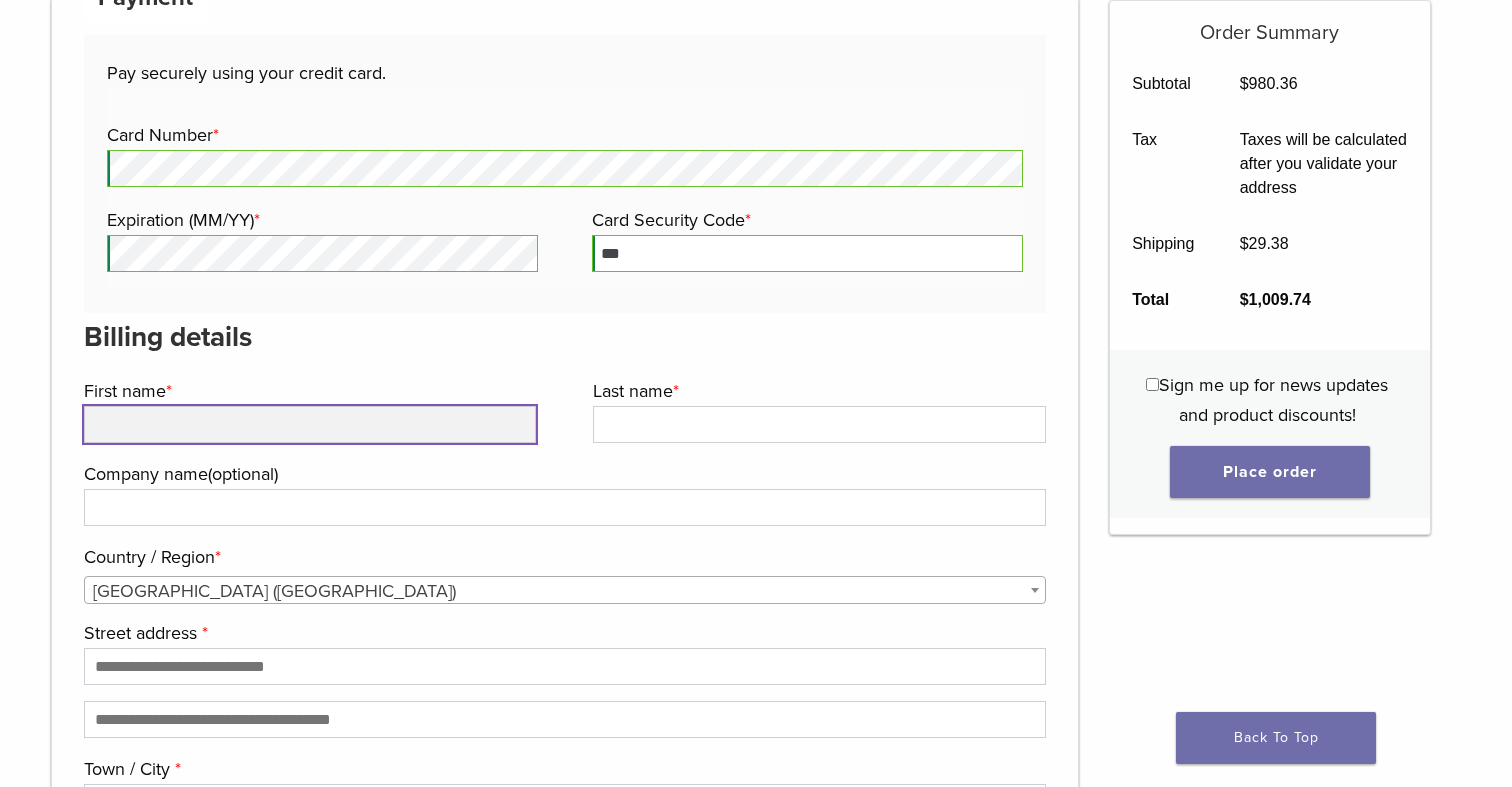 scroll, scrollTop: 1893, scrollLeft: 0, axis: vertical 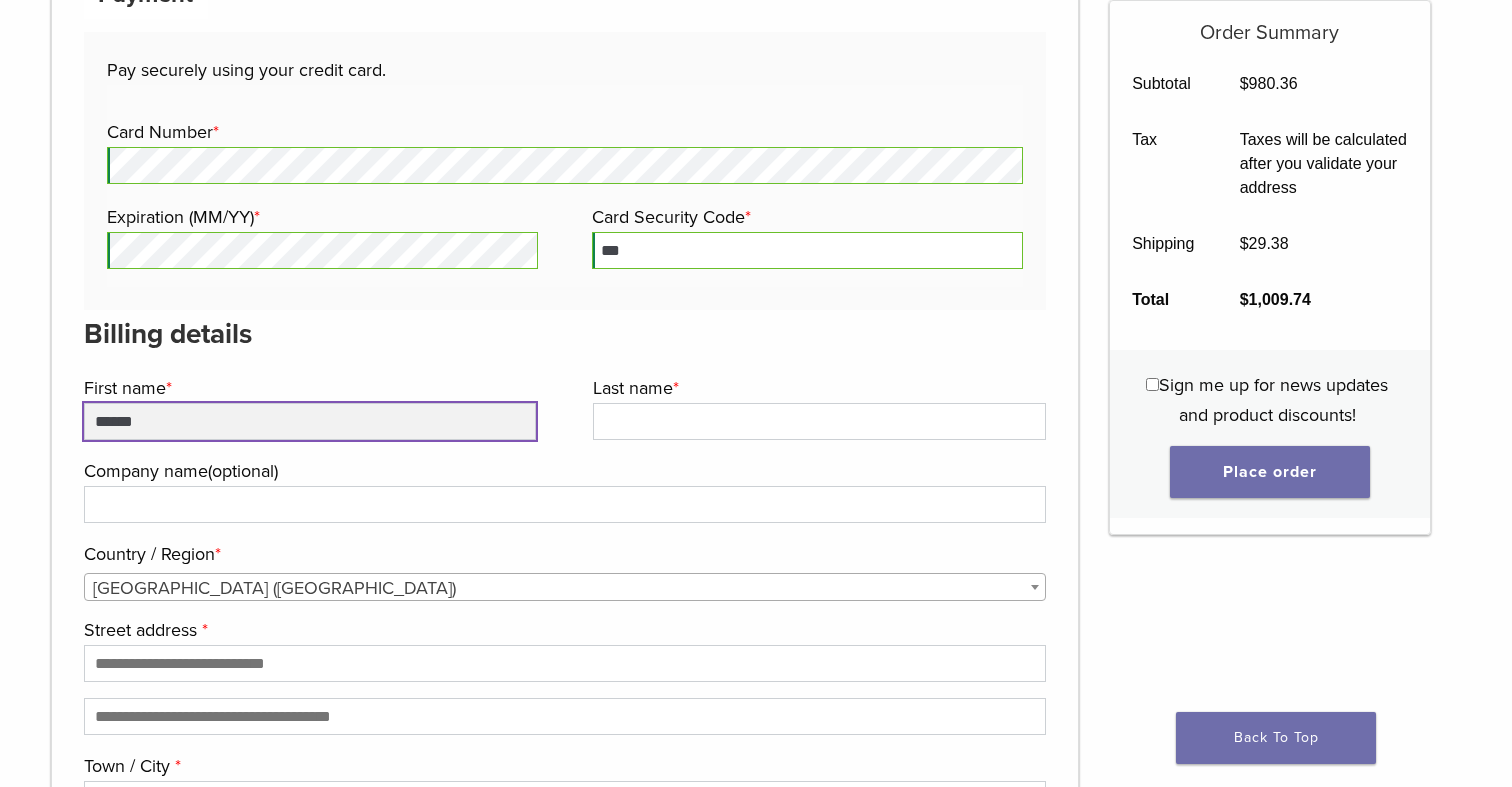 type on "******" 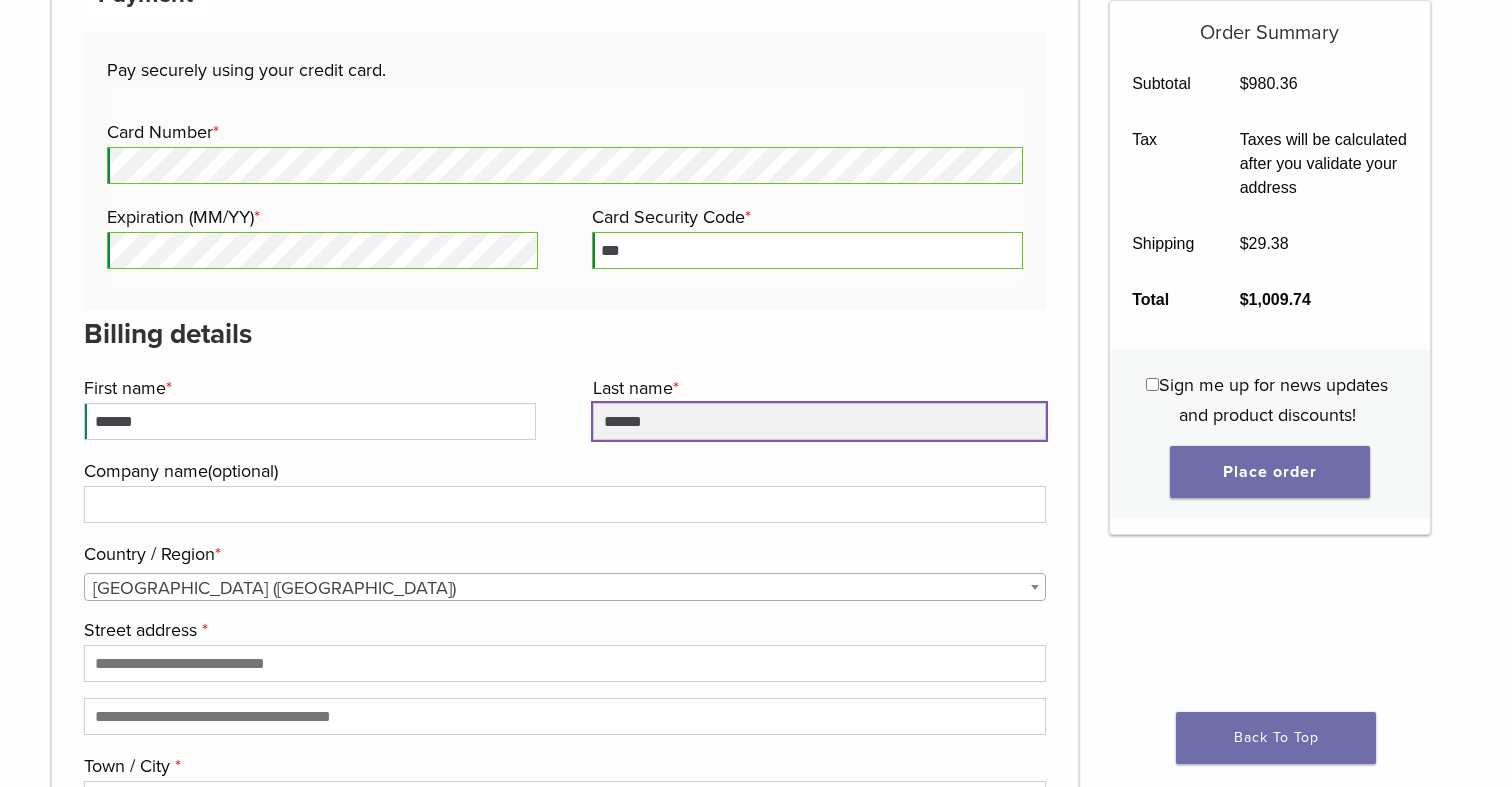 type on "******" 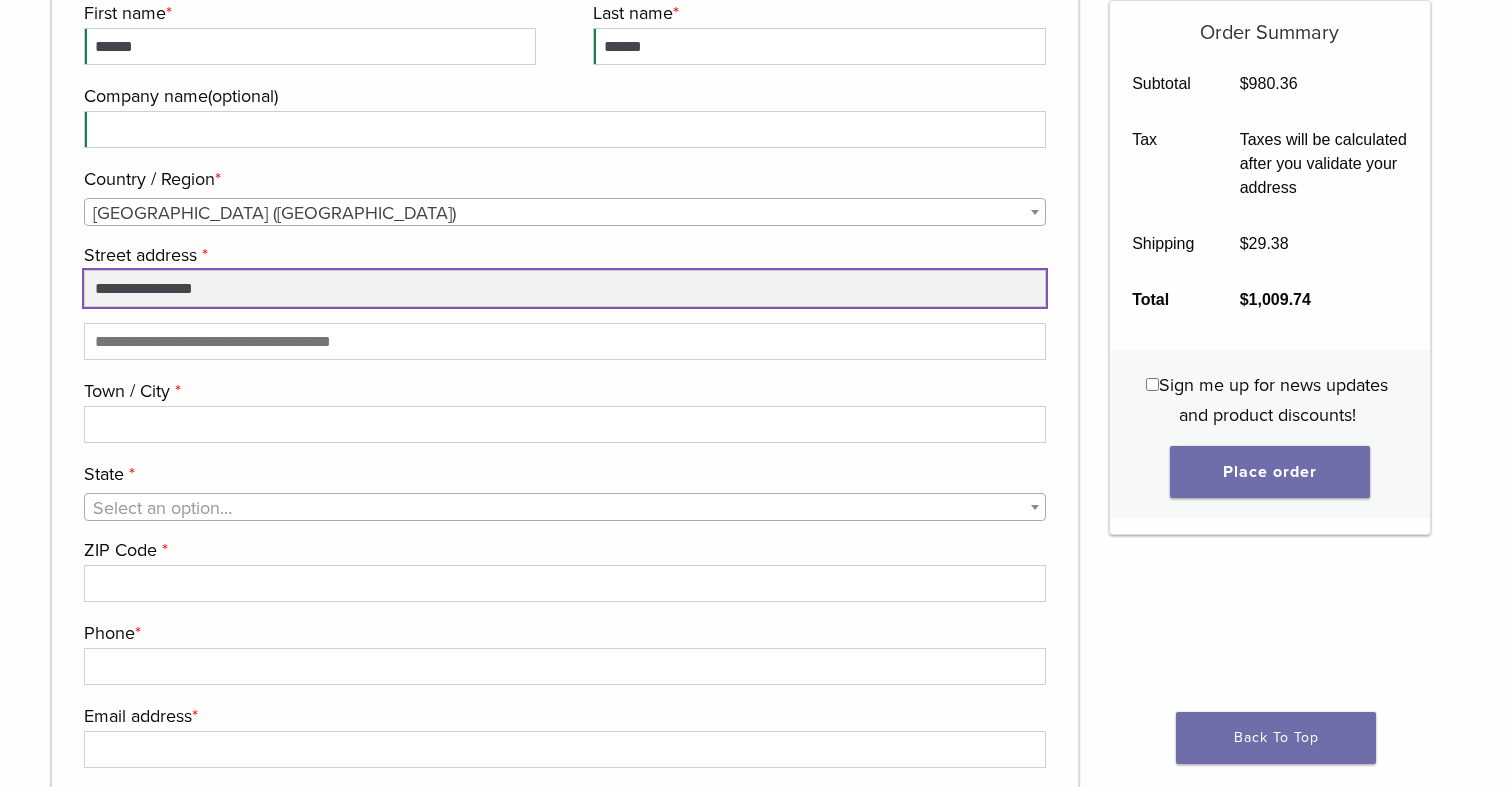type on "**********" 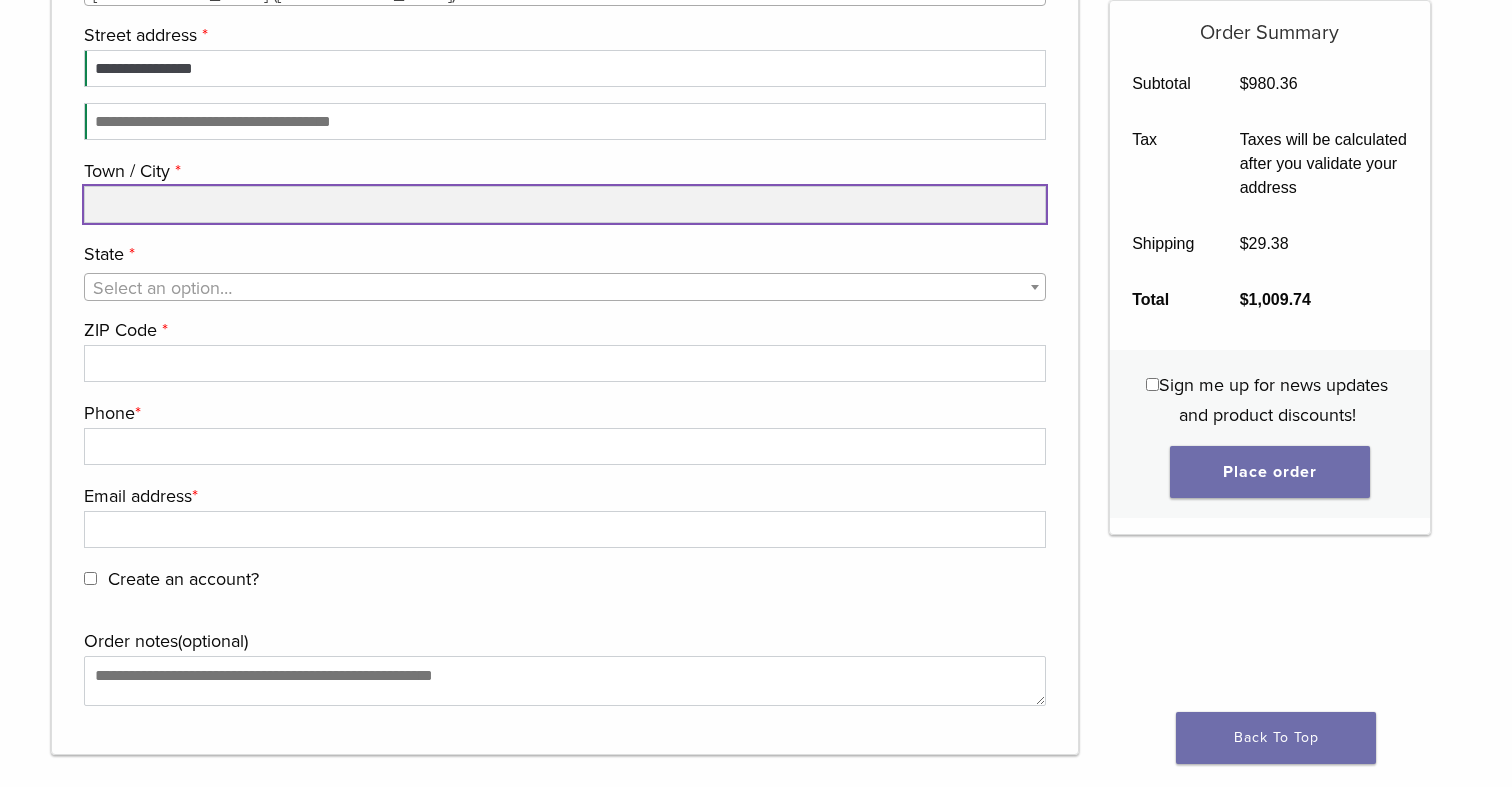scroll, scrollTop: 2489, scrollLeft: 0, axis: vertical 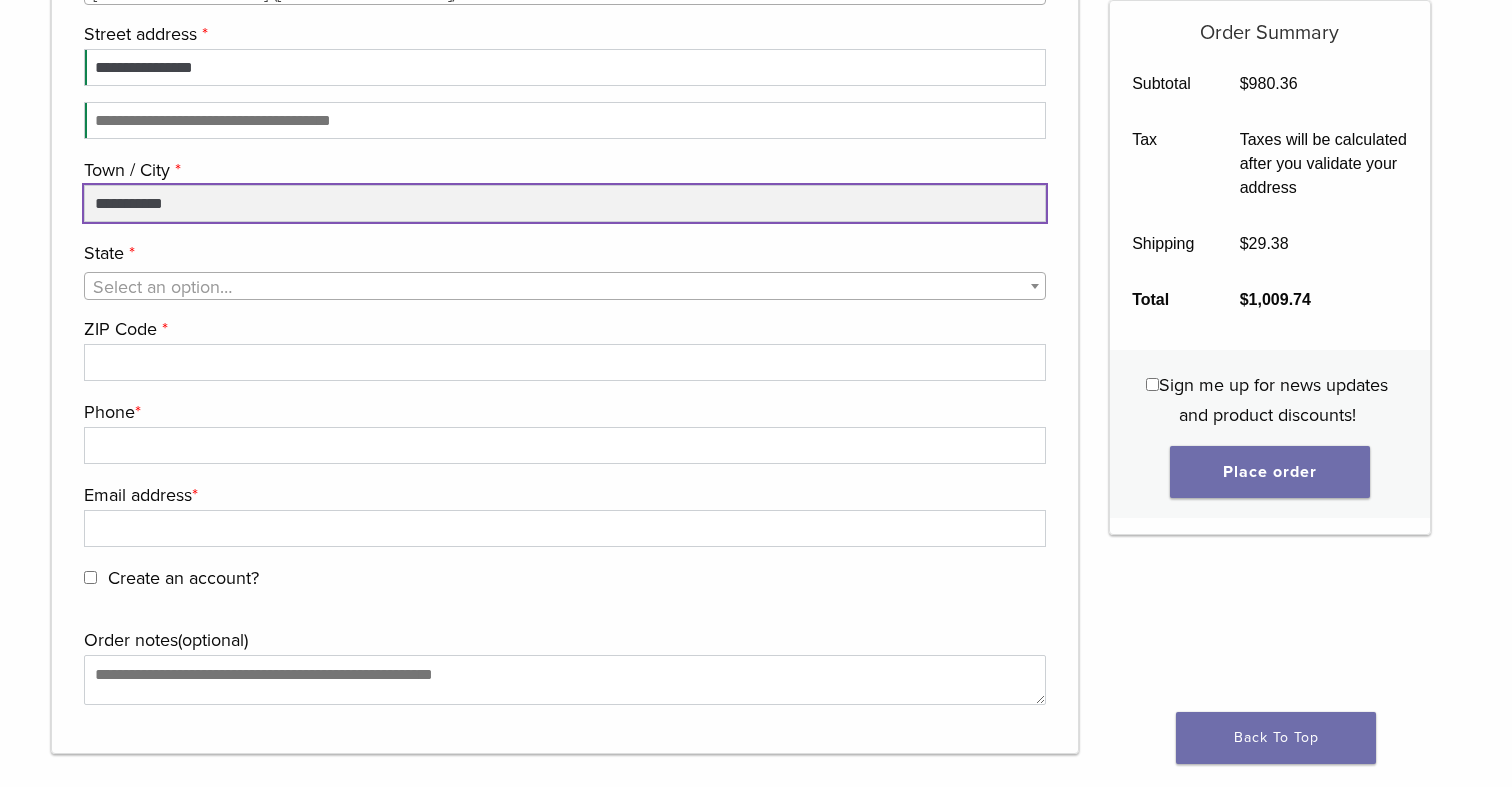 type on "**********" 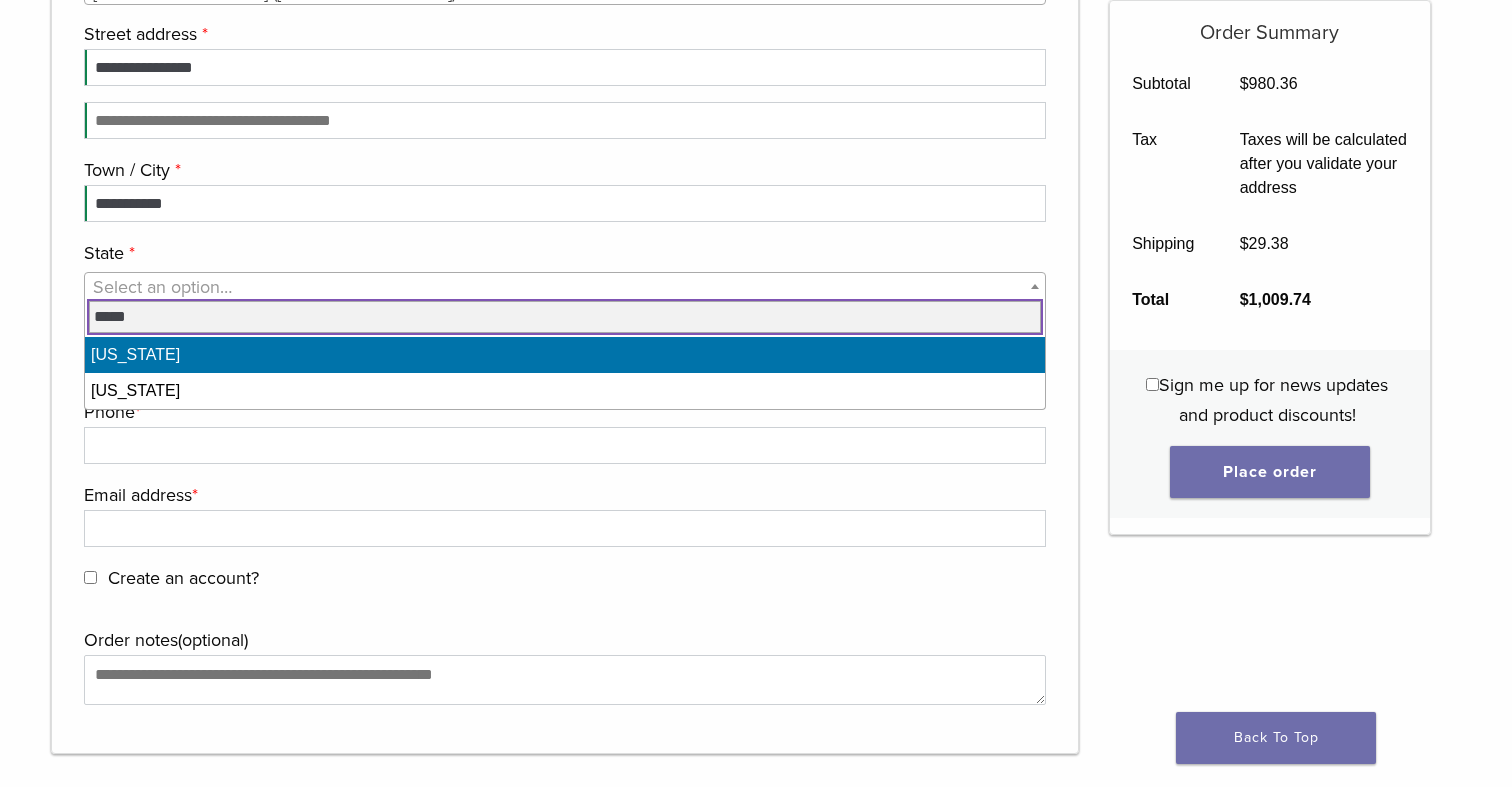type on "*****" 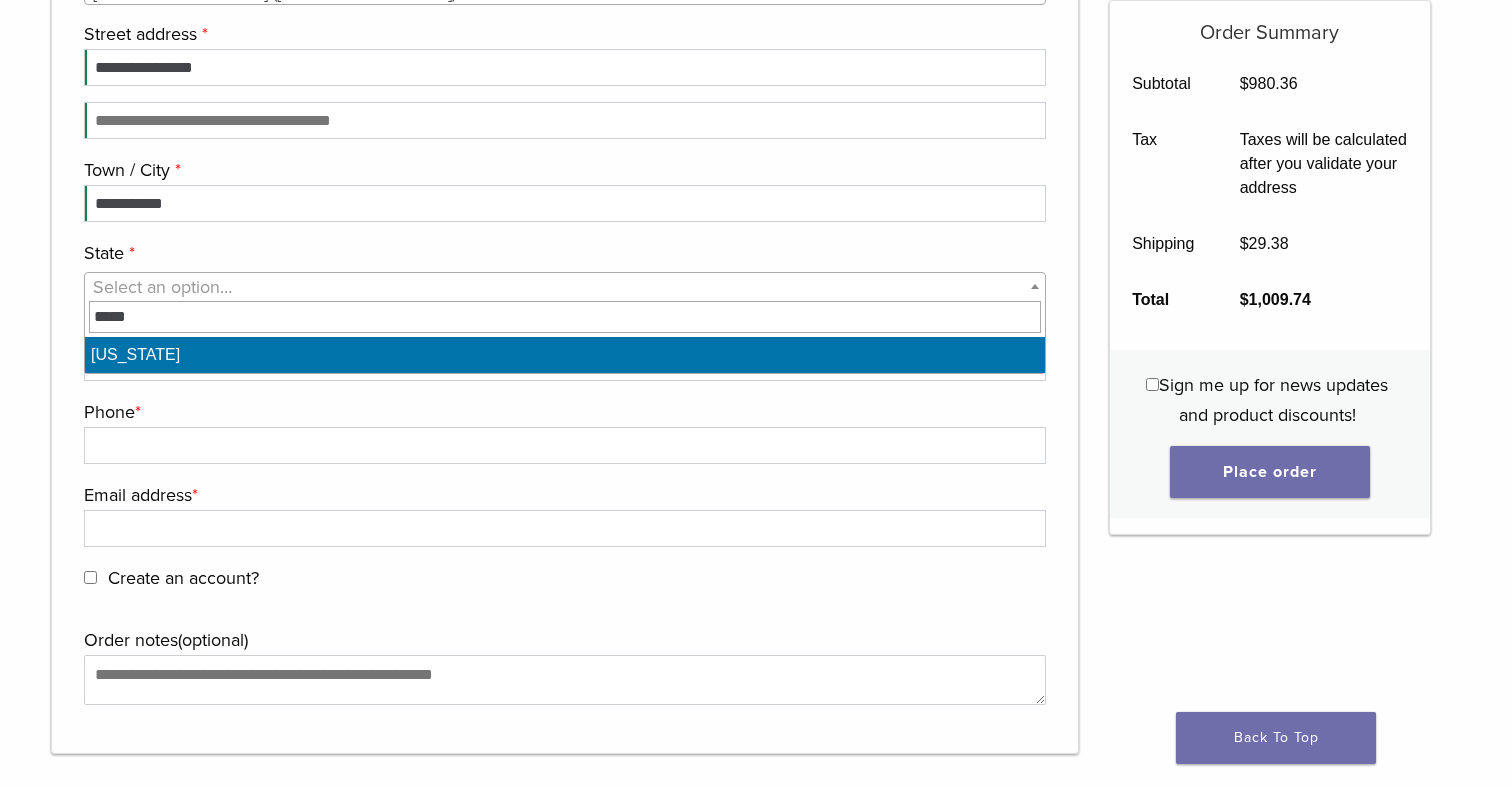 type 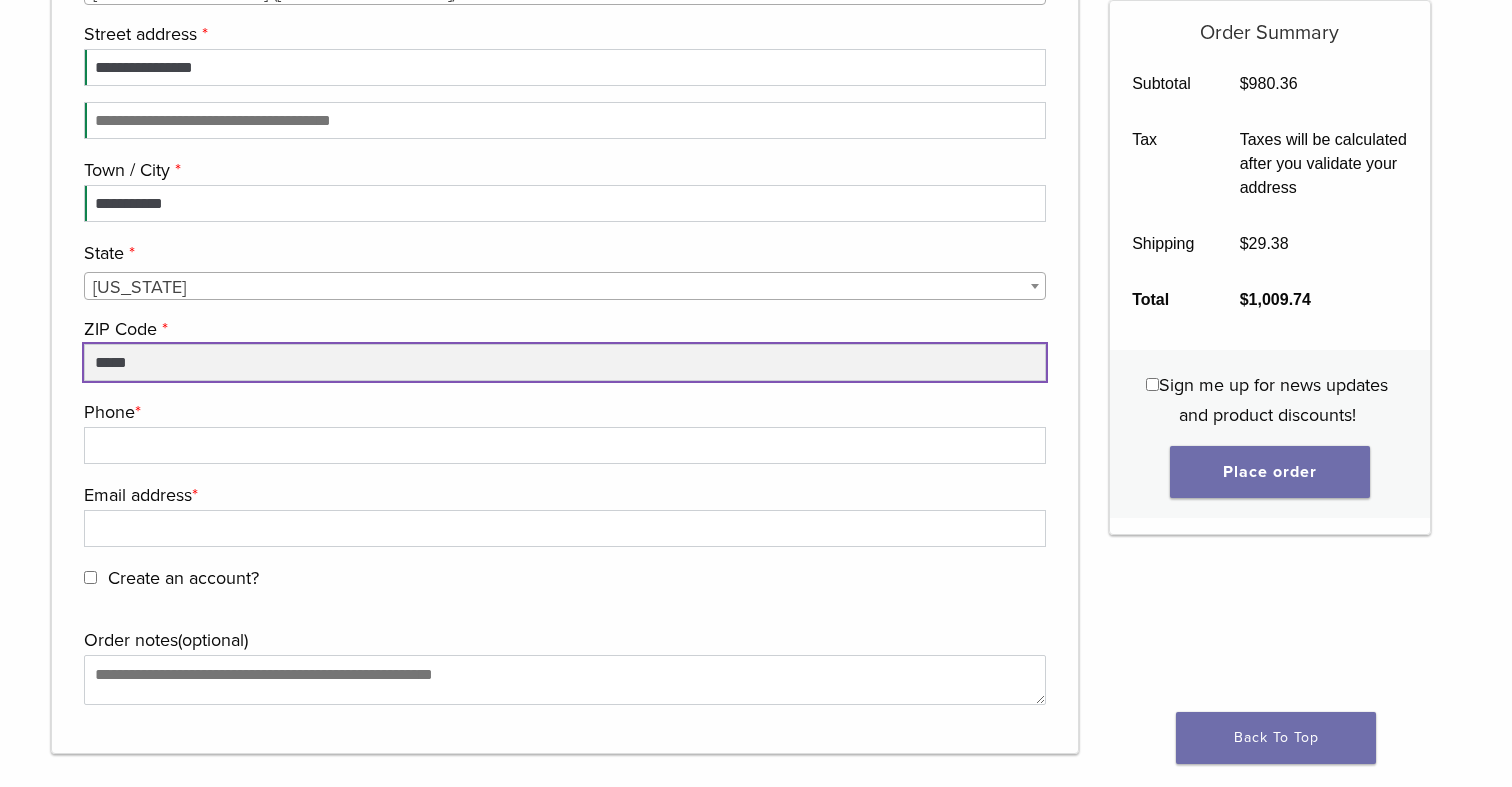 type on "*****" 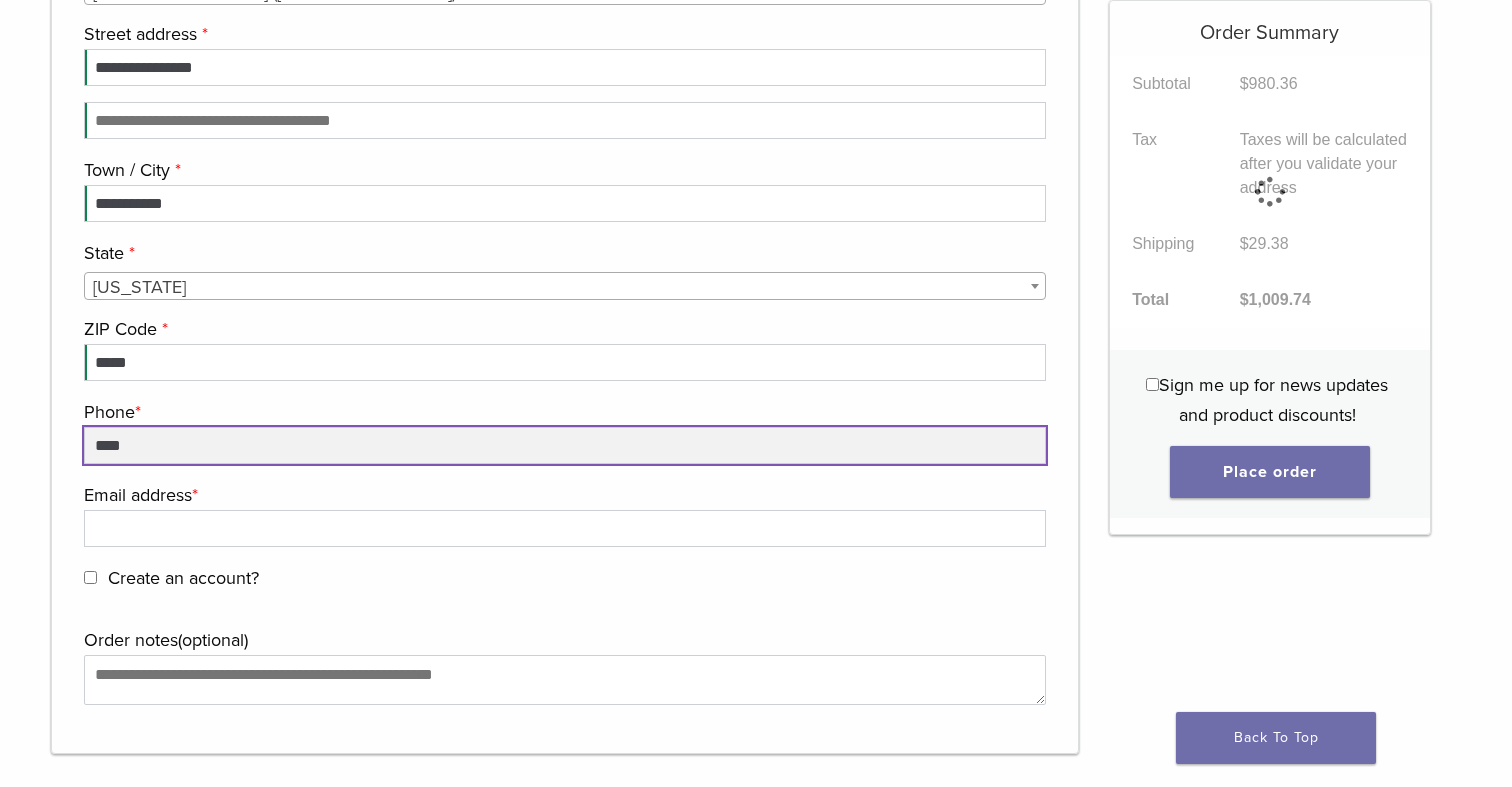 type on "**********" 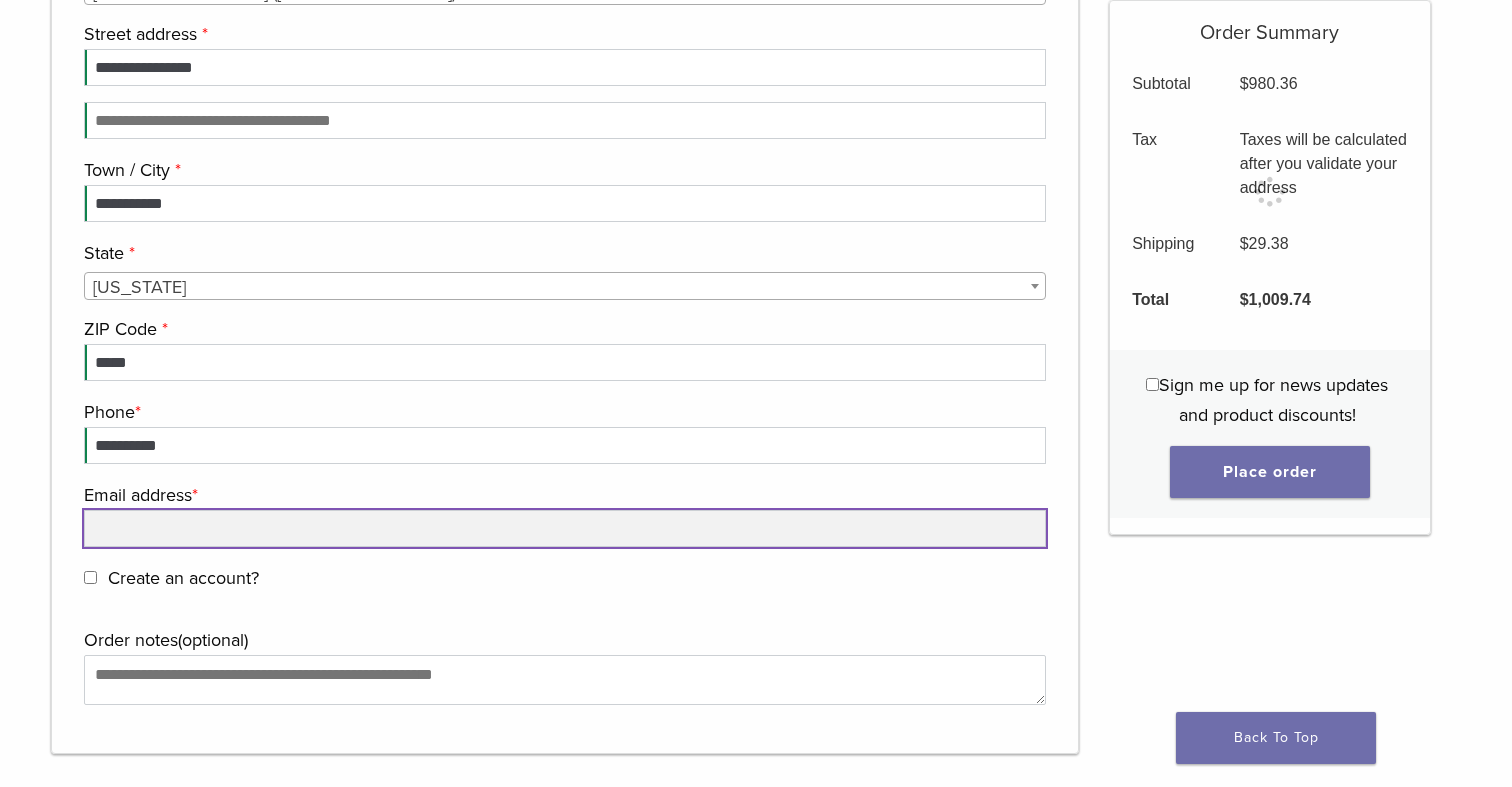 type on "*" 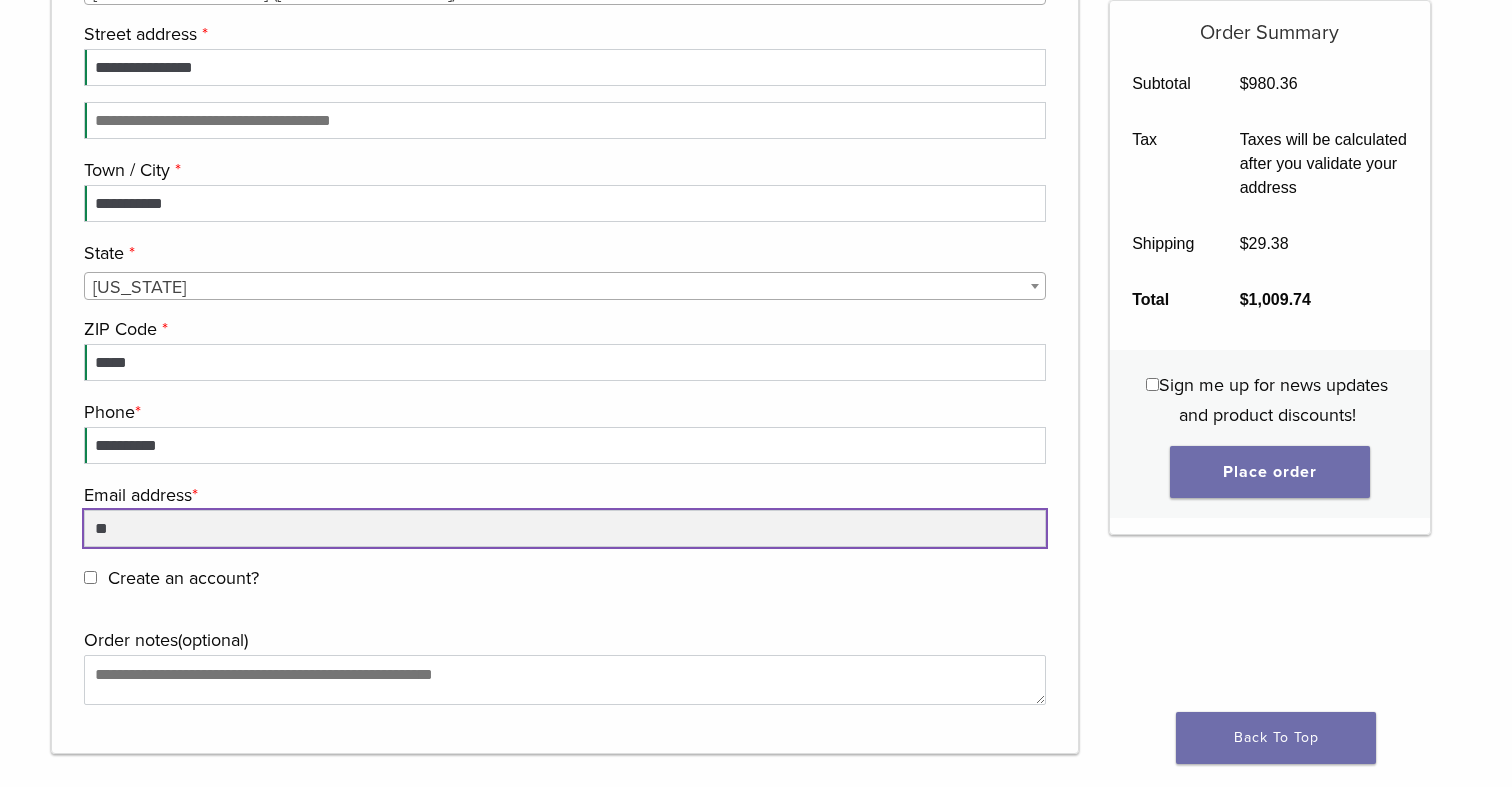 type on "*" 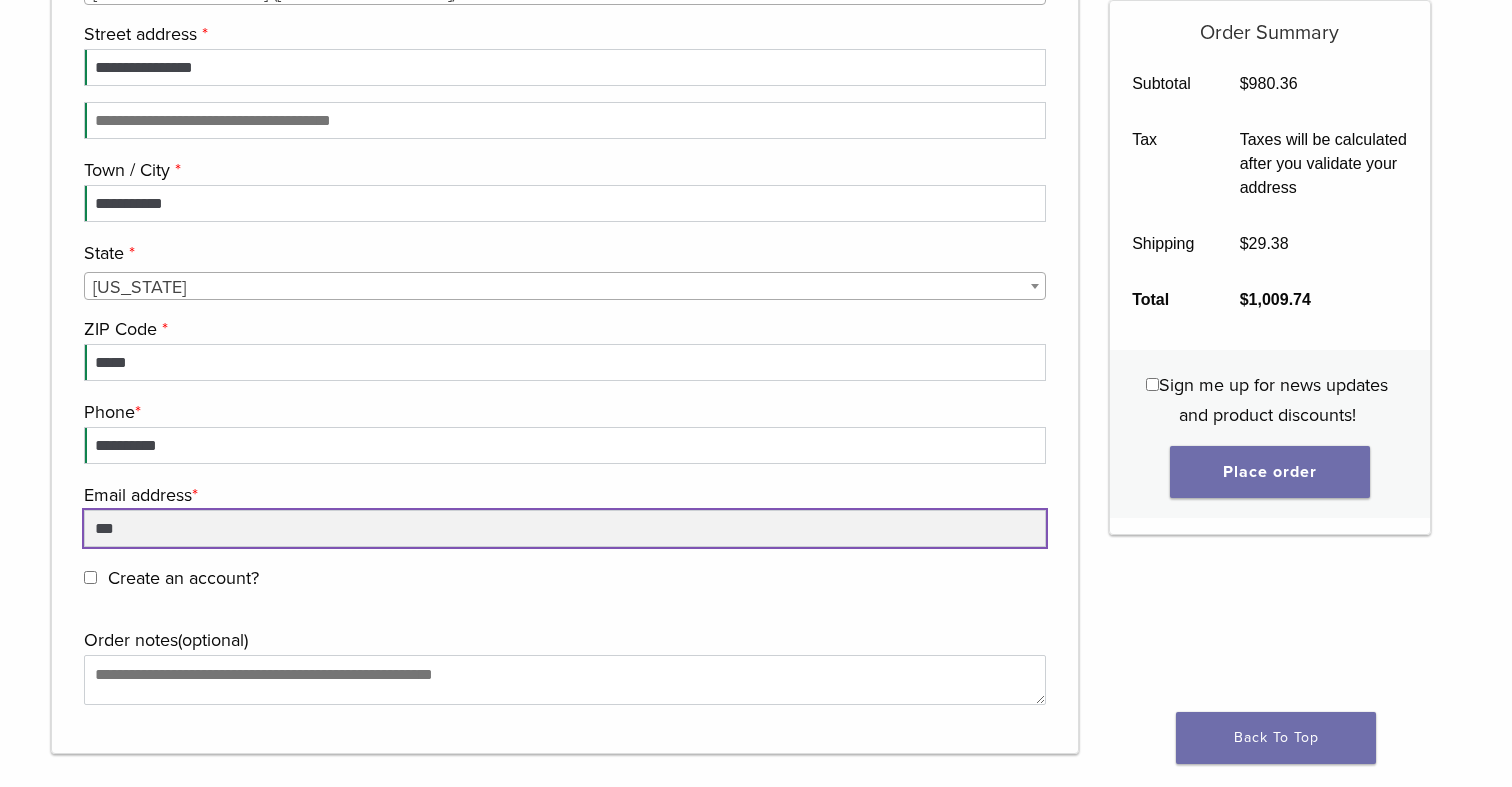 type on "**********" 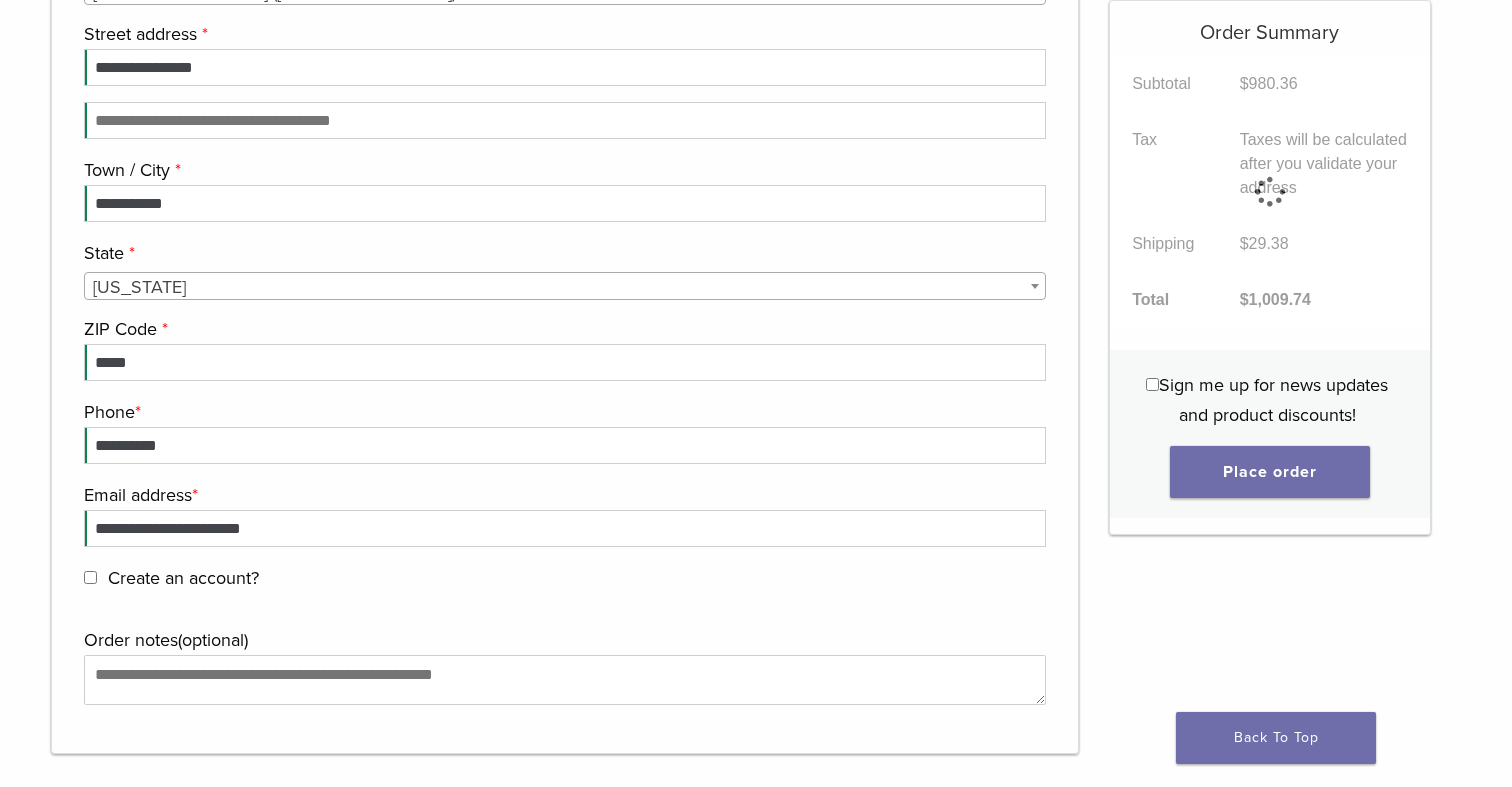 click on "Order notes  (optional)" at bounding box center [562, 640] 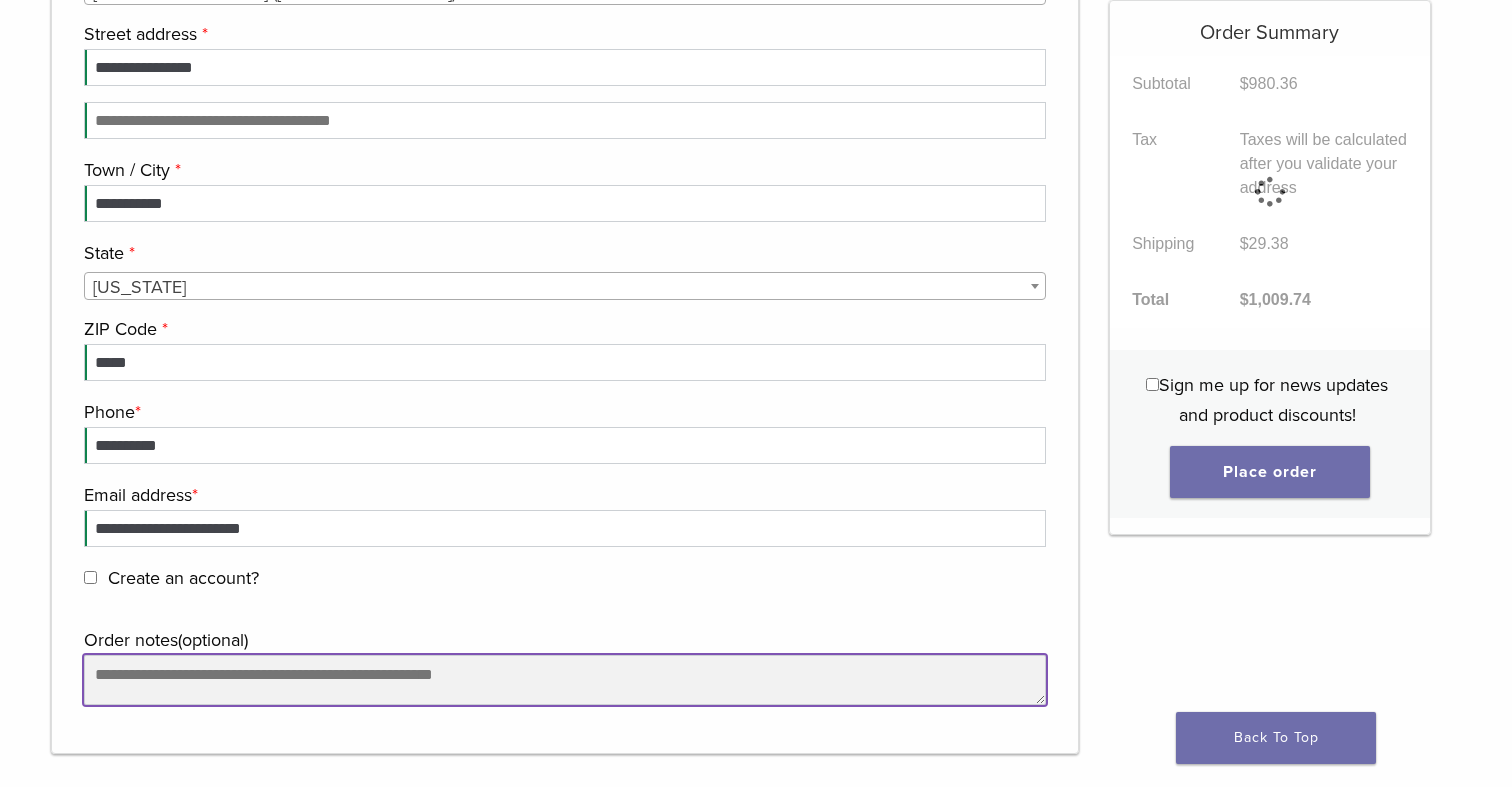 click on "Order notes  (optional)" at bounding box center [565, 680] 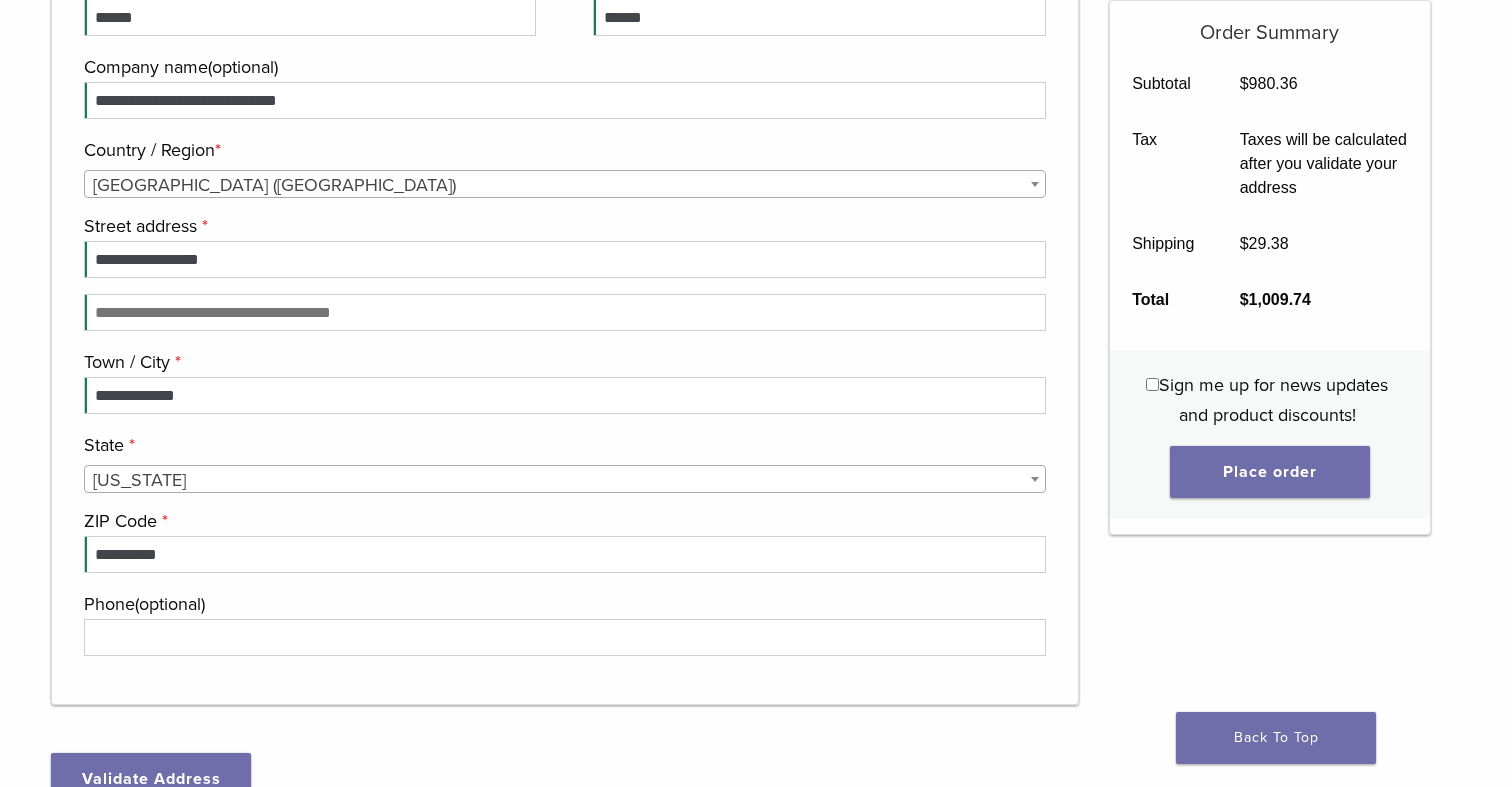 scroll, scrollTop: 613, scrollLeft: 0, axis: vertical 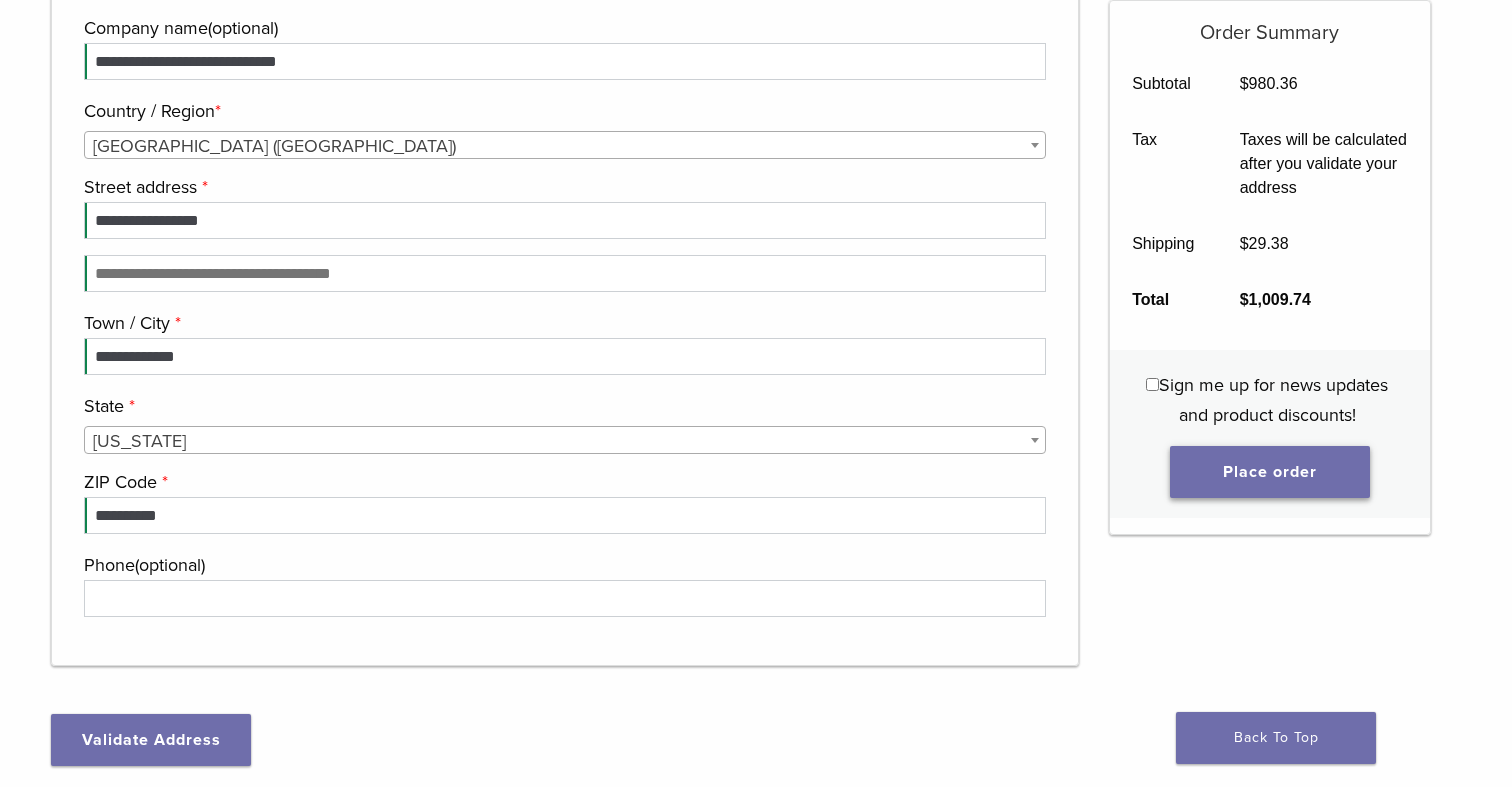 click on "Place order" at bounding box center [1270, 472] 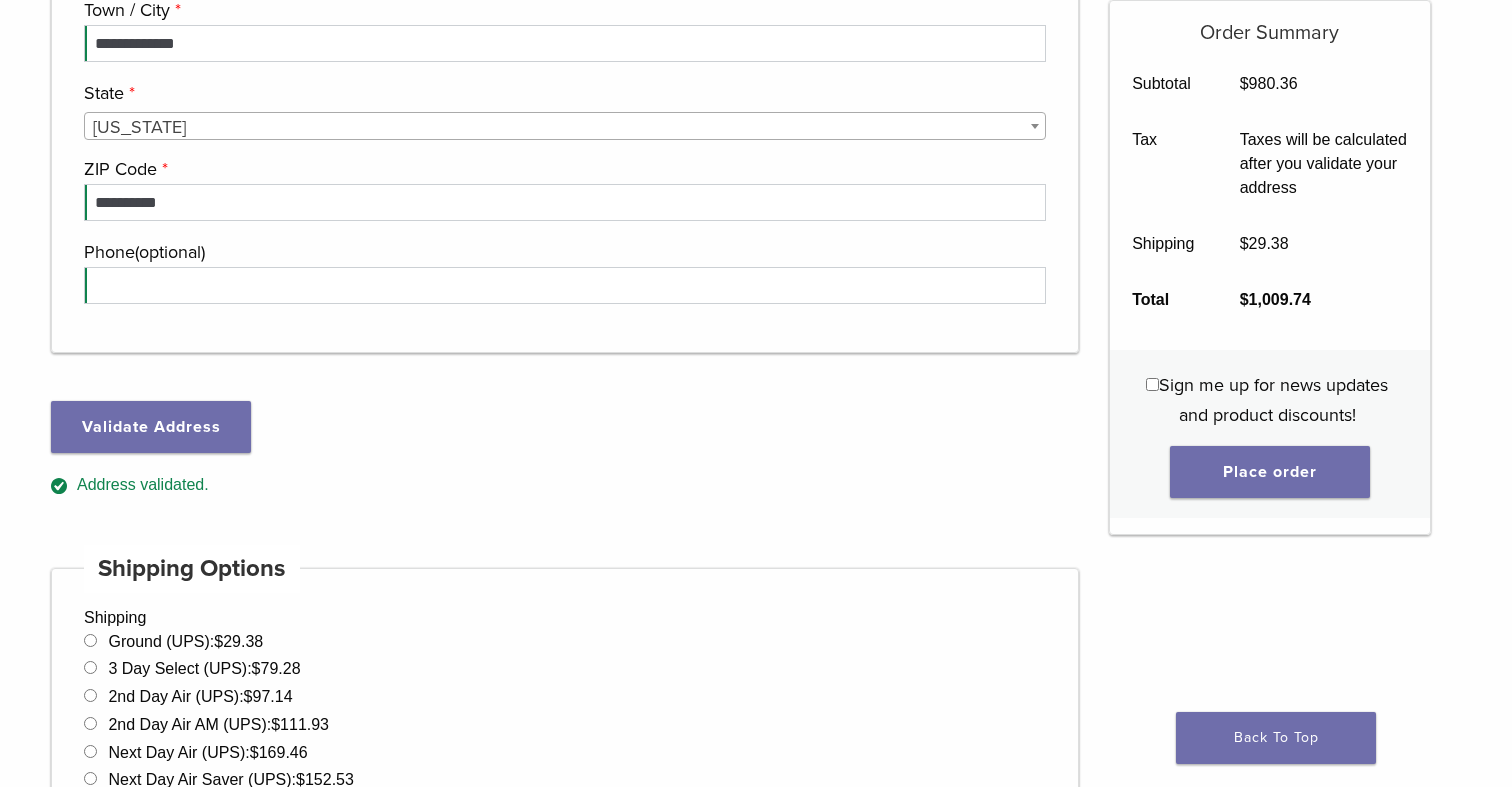 scroll, scrollTop: 1011, scrollLeft: 0, axis: vertical 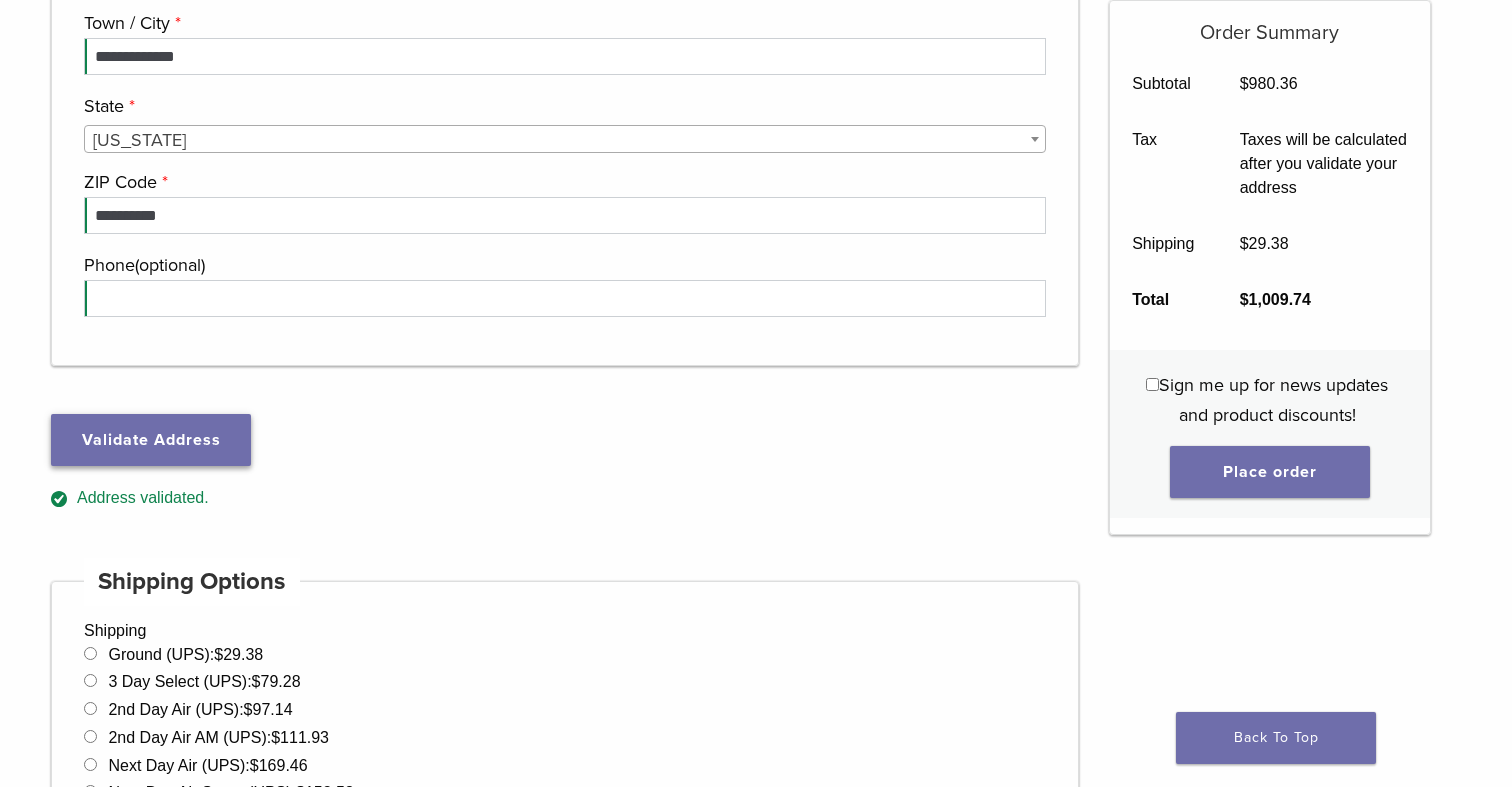 click on "Validate Address" at bounding box center (151, 440) 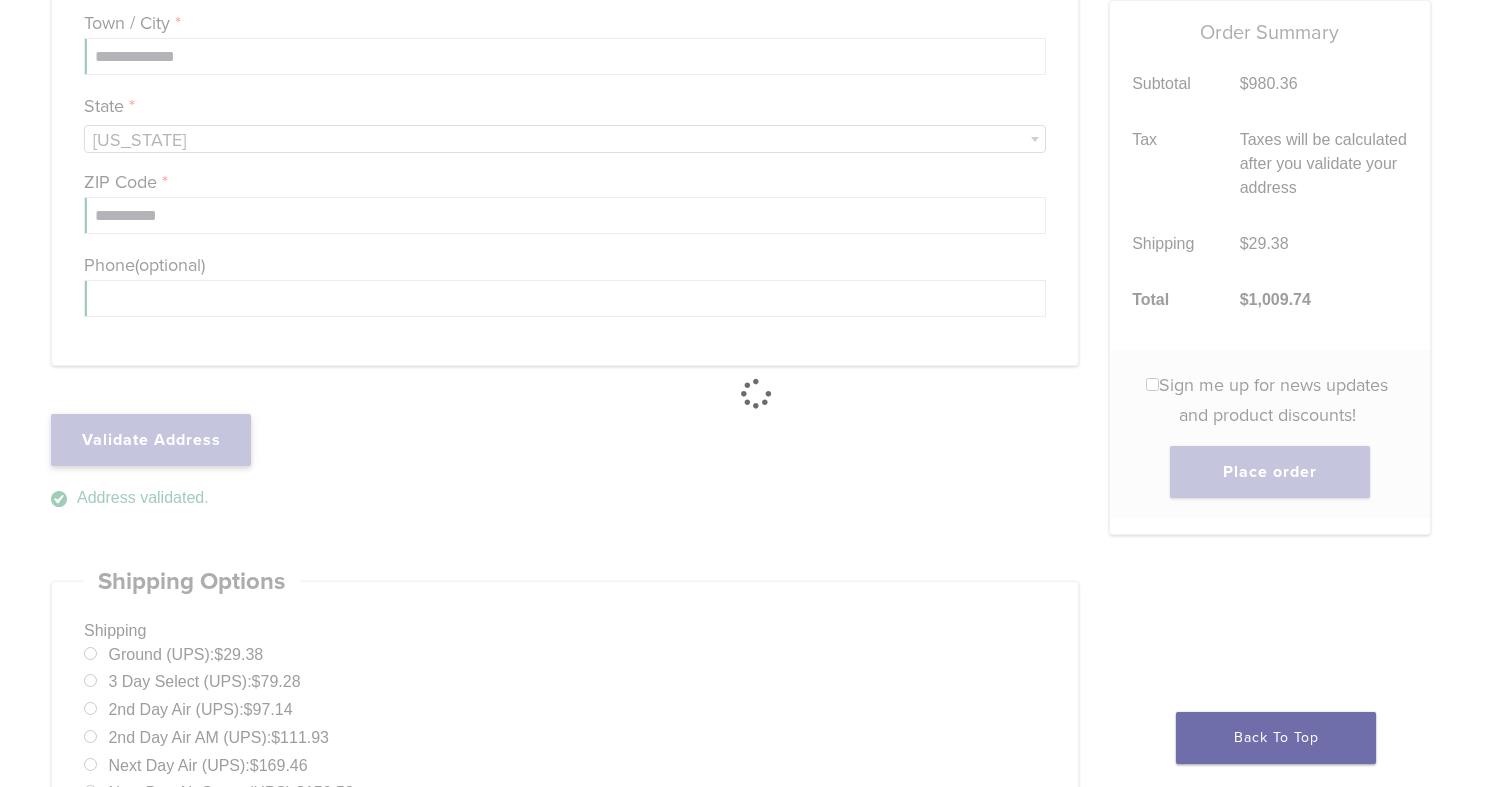 select on "**" 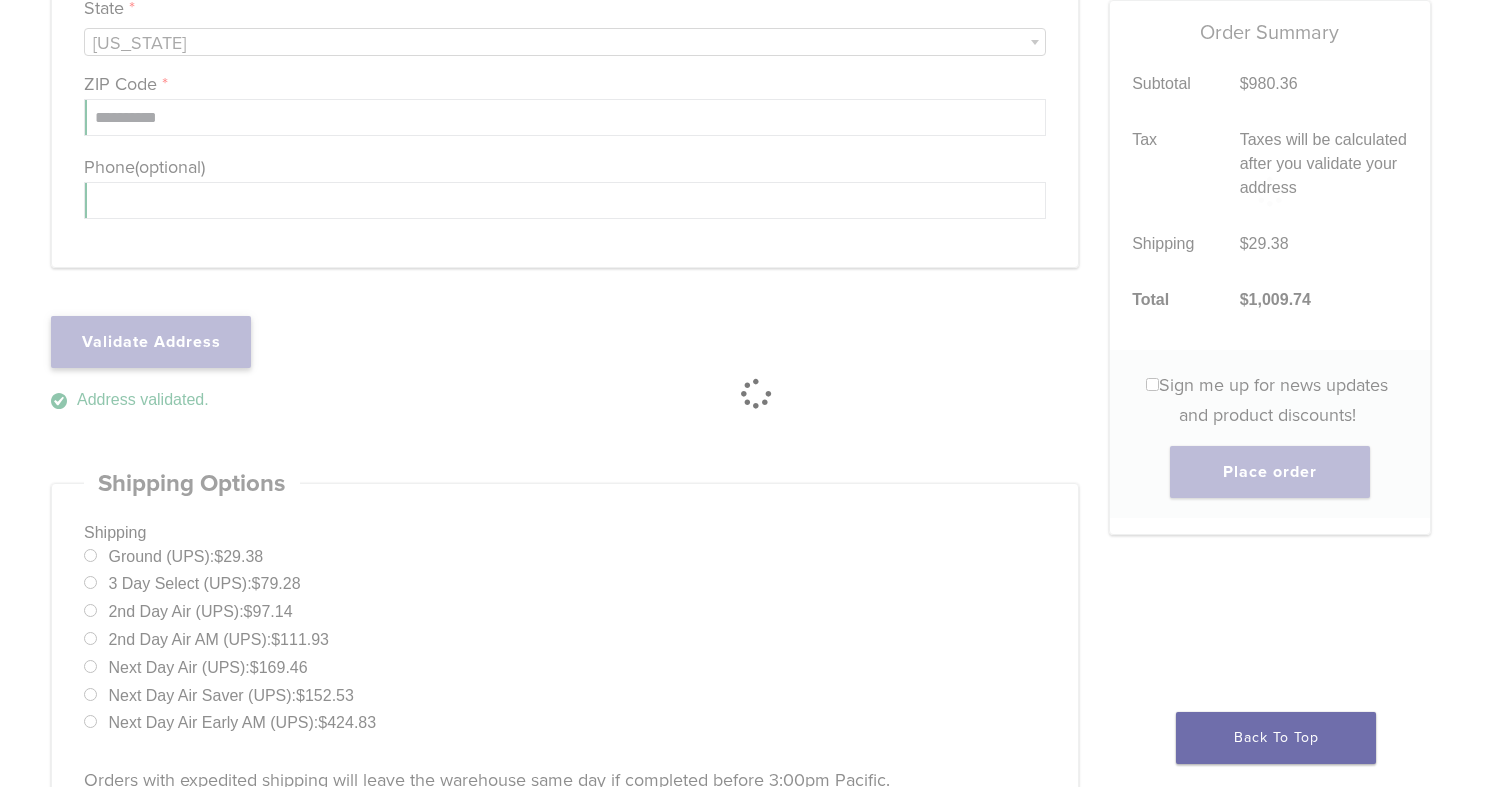 scroll, scrollTop: 913, scrollLeft: 0, axis: vertical 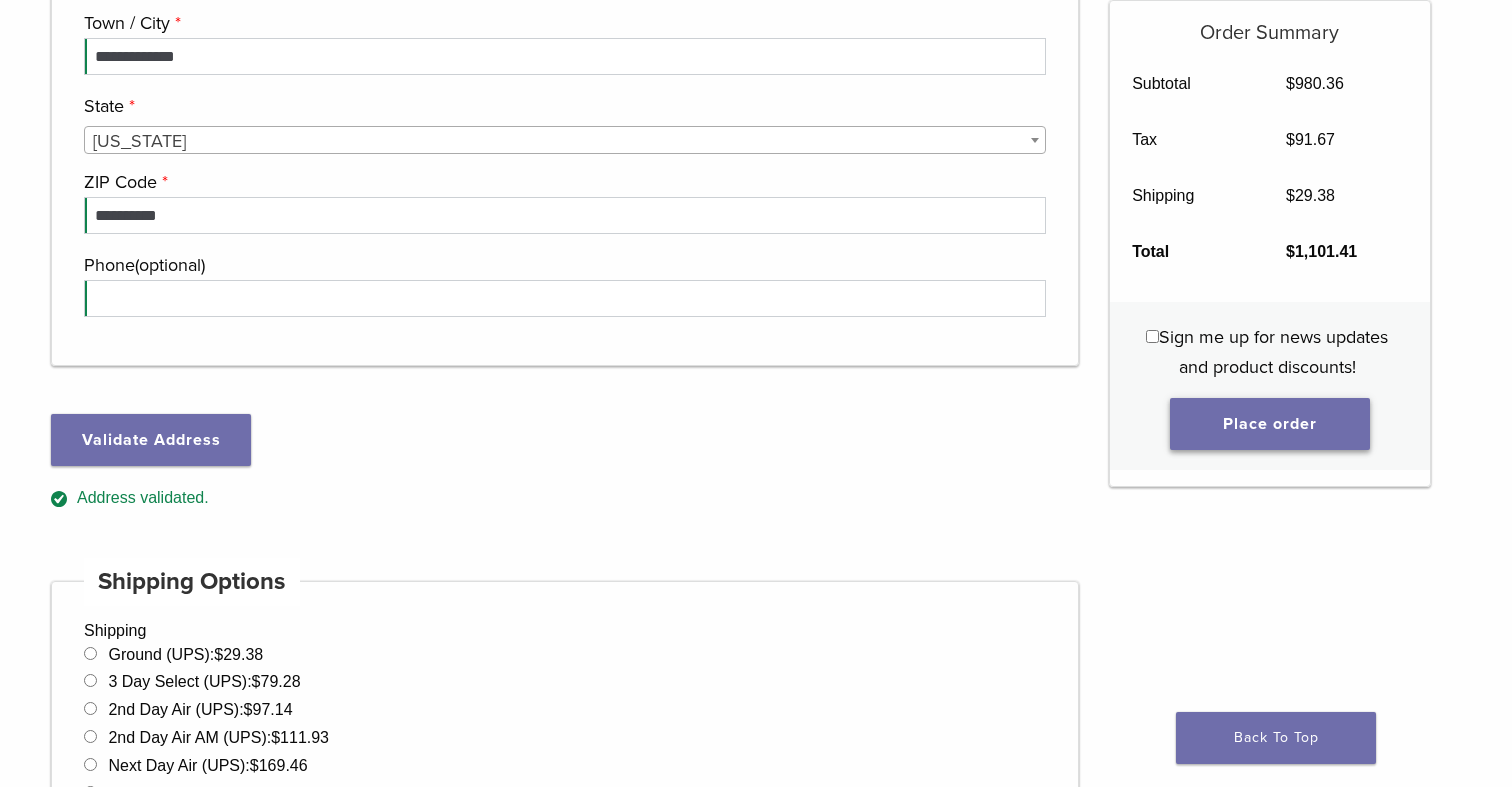 click on "Place order" at bounding box center (1270, 424) 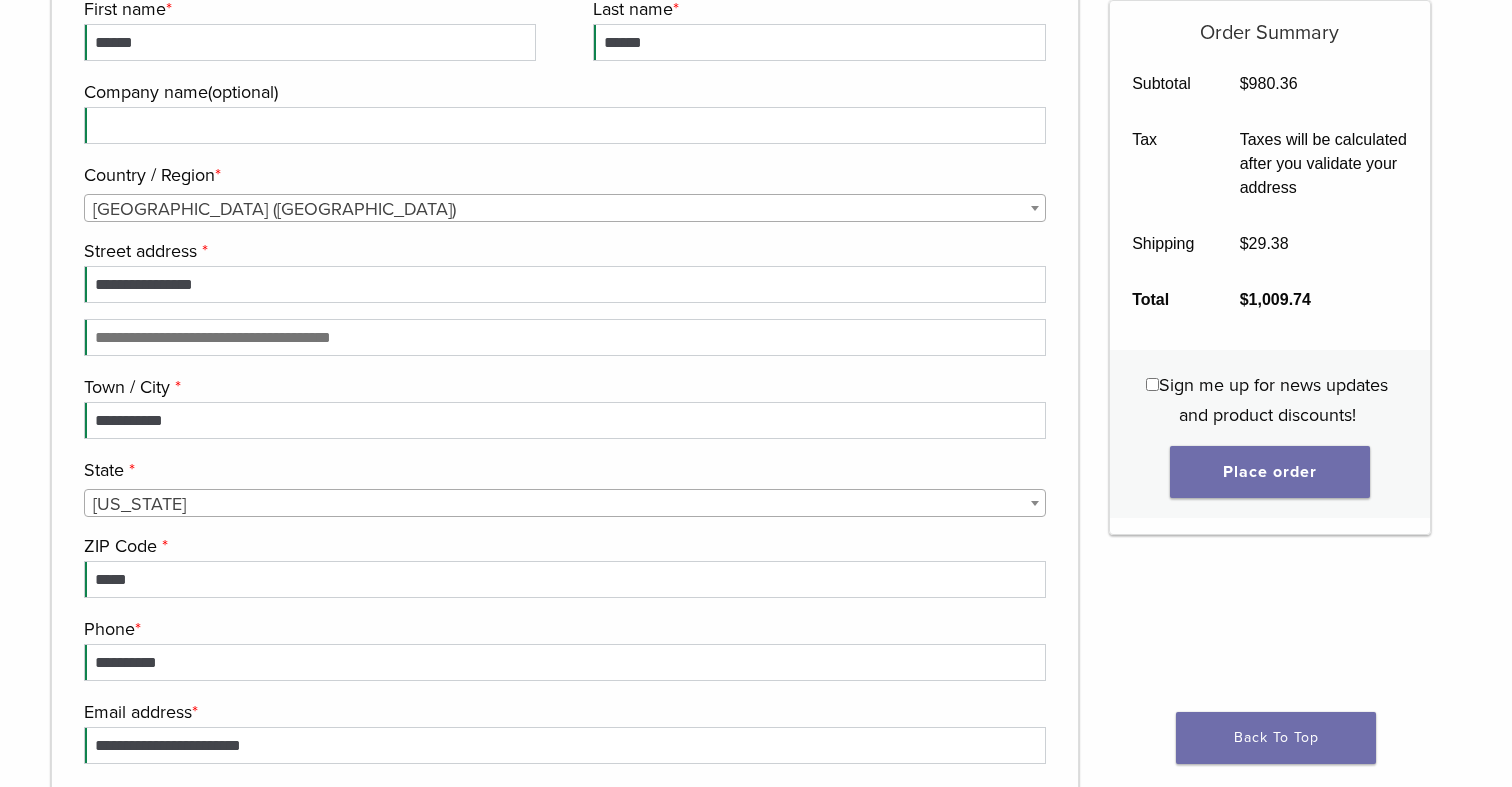 scroll, scrollTop: 2338, scrollLeft: 0, axis: vertical 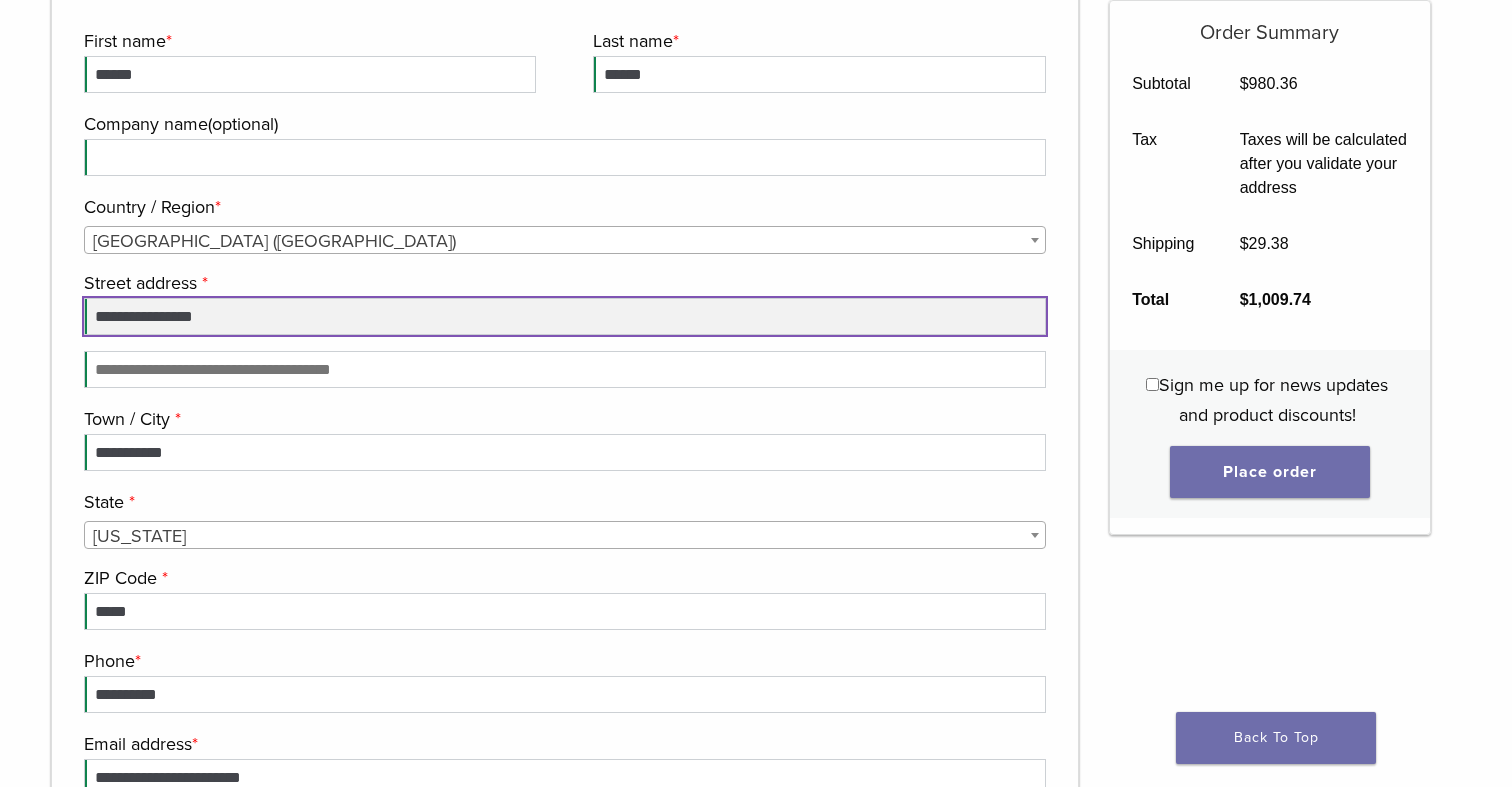 click on "**********" at bounding box center (565, 316) 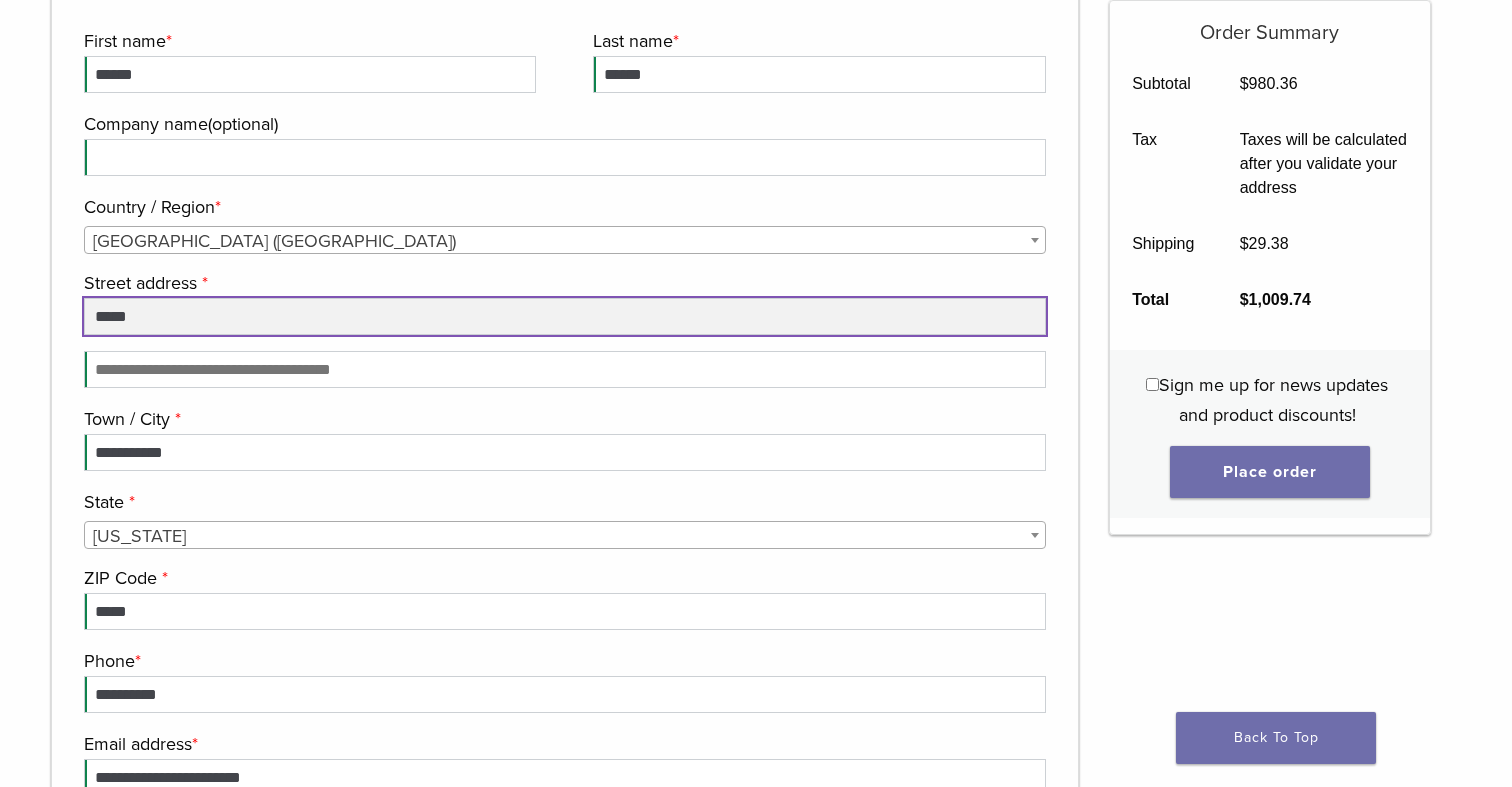 type on "**********" 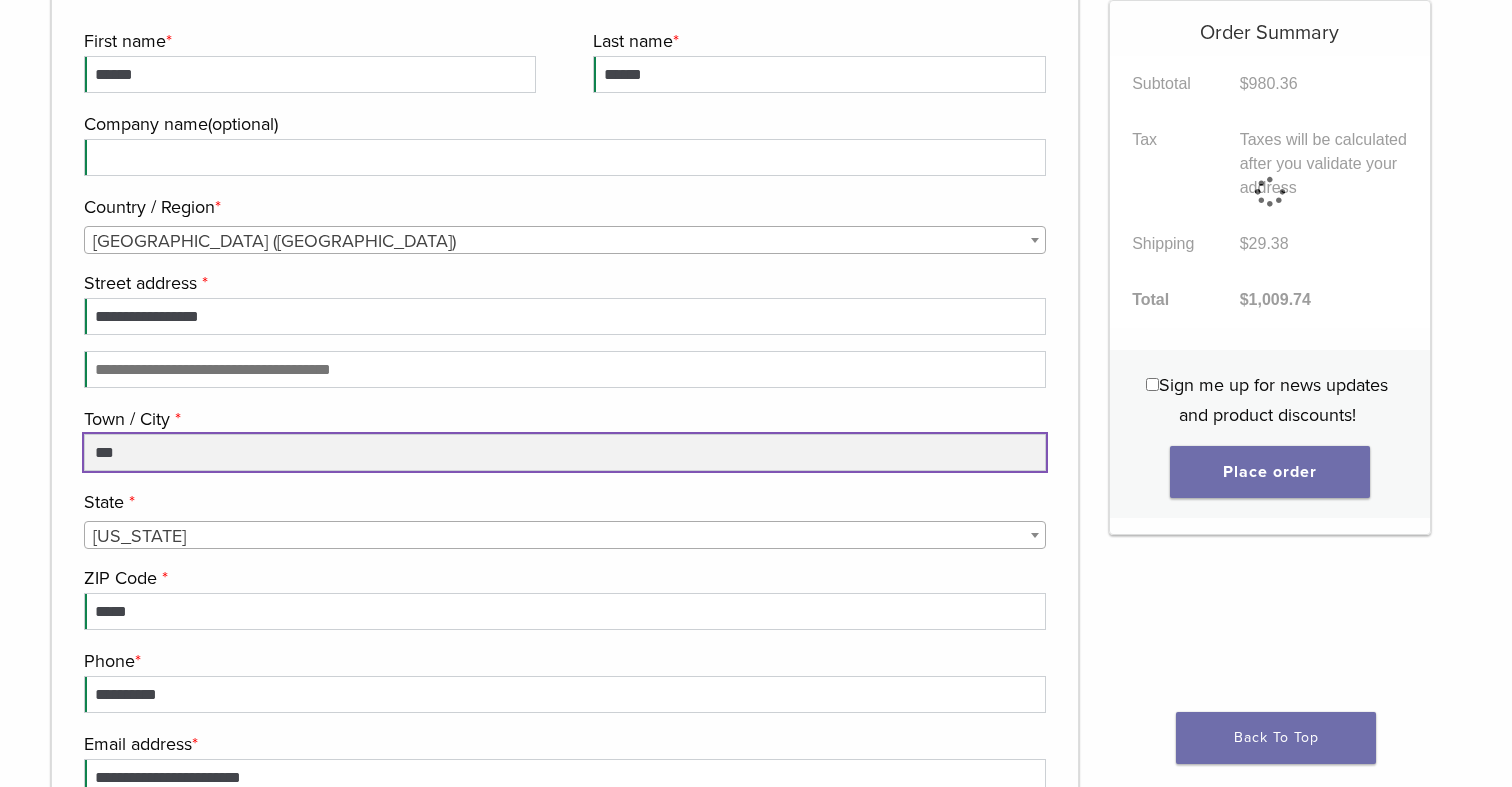 type on "**********" 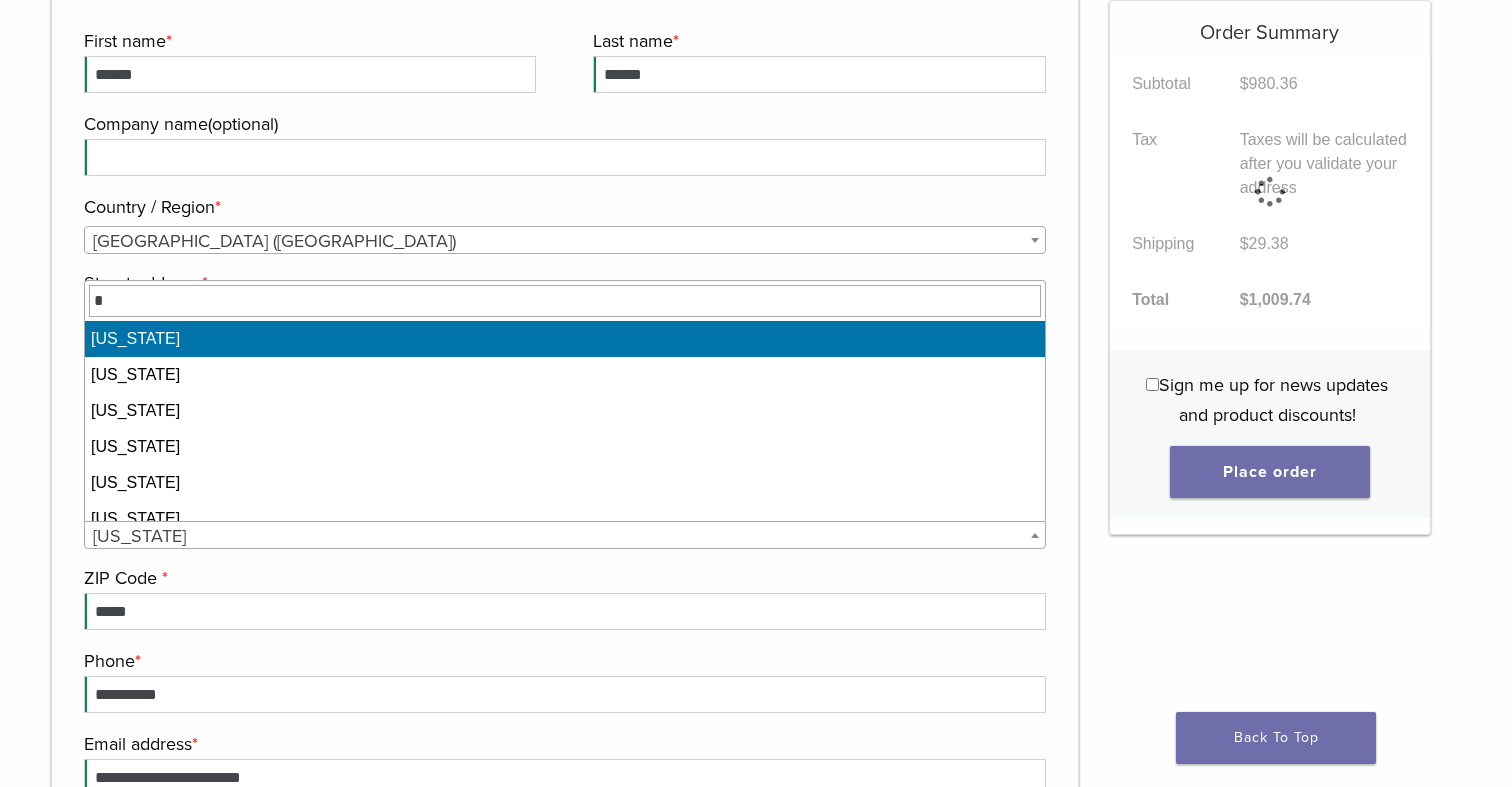 type 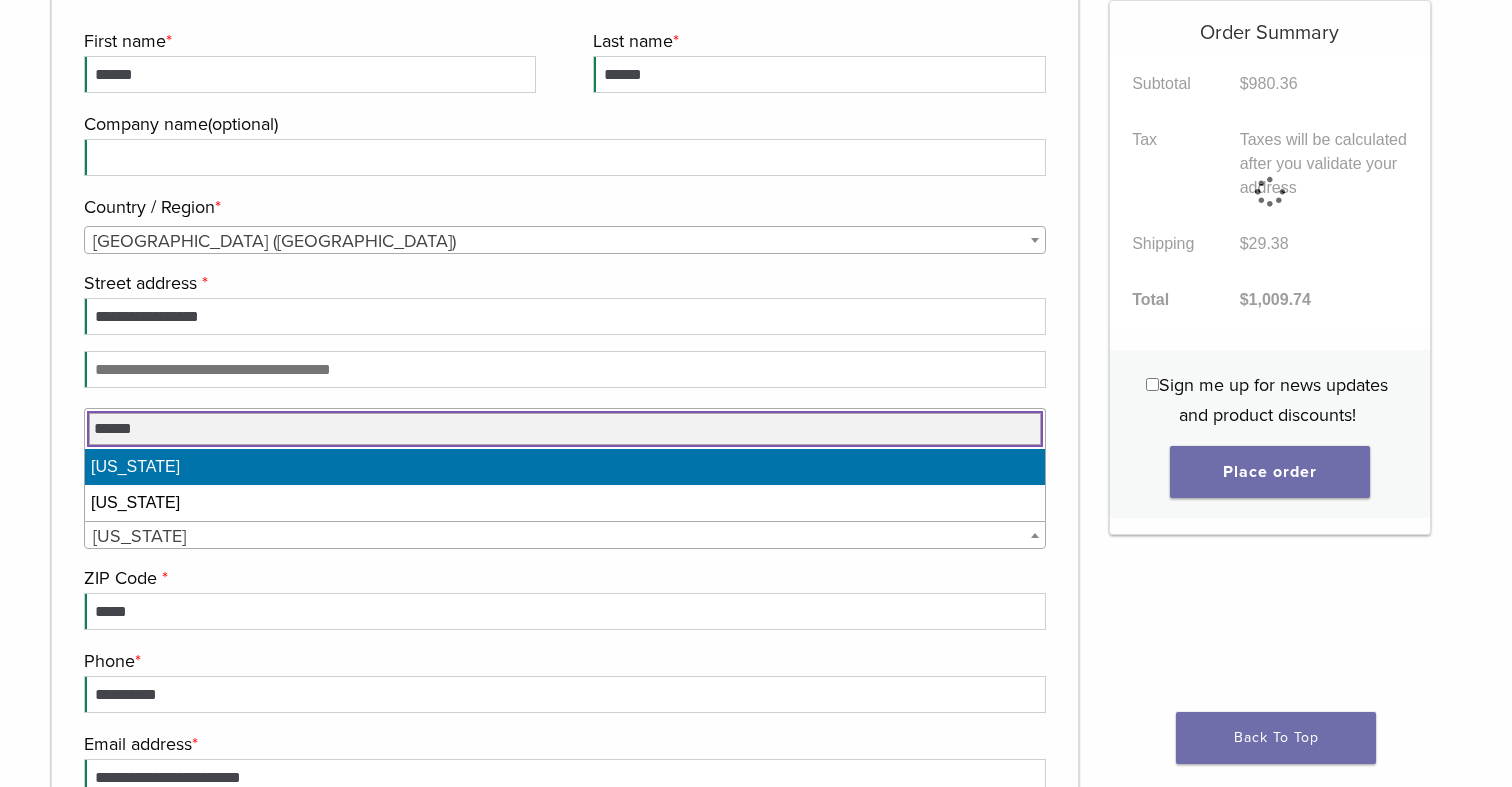 type on "******" 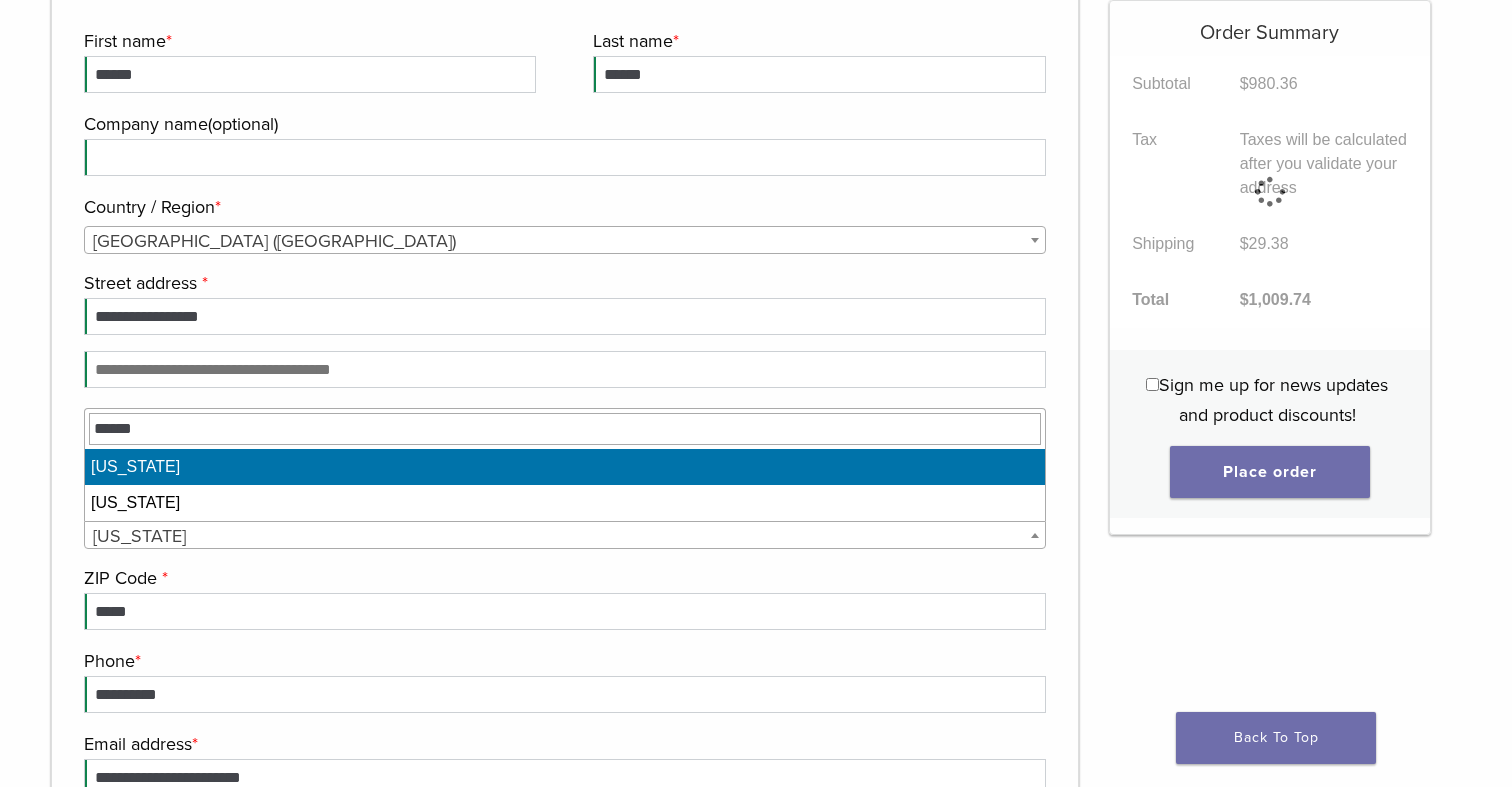 type 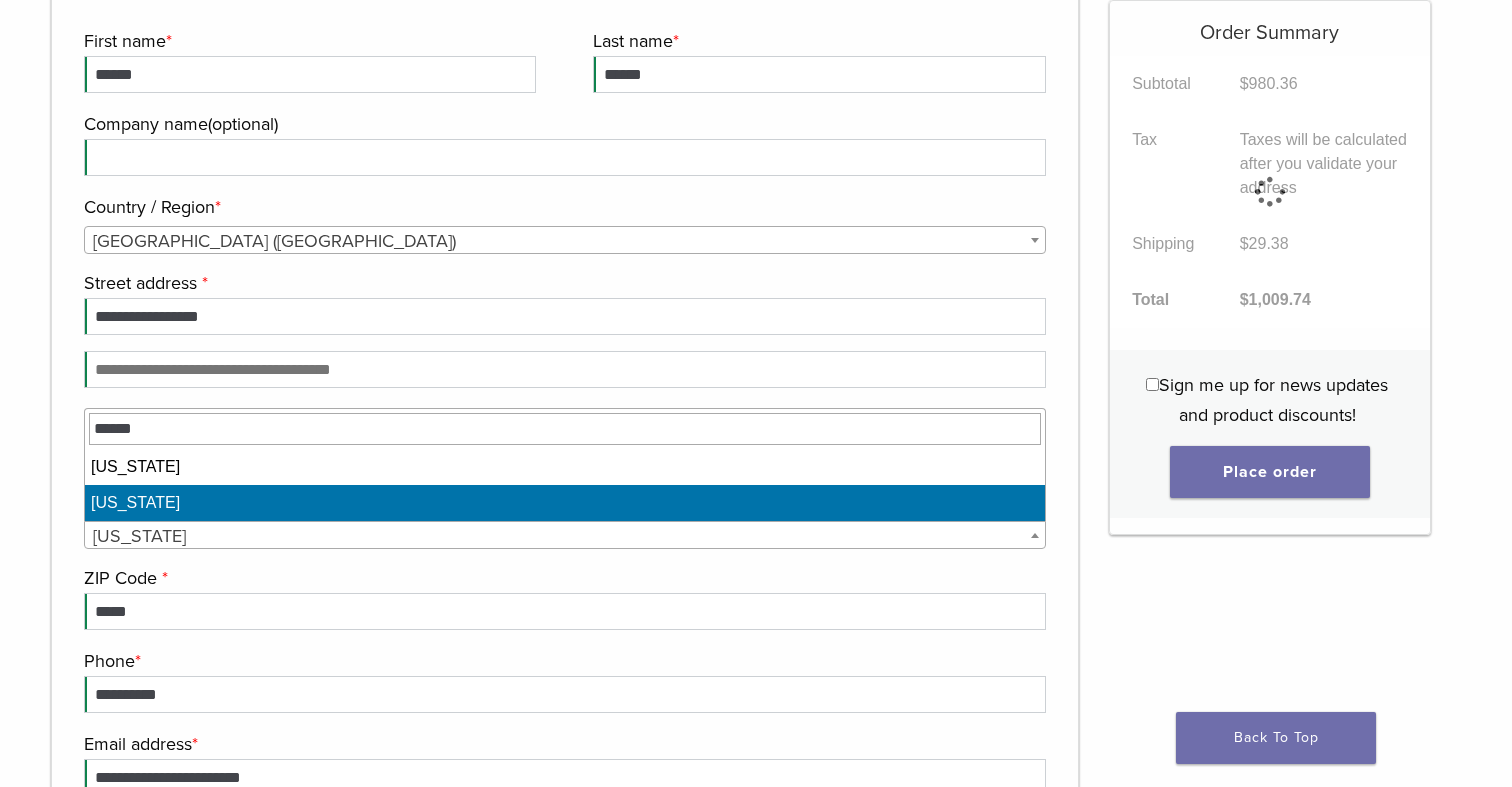 select on "**" 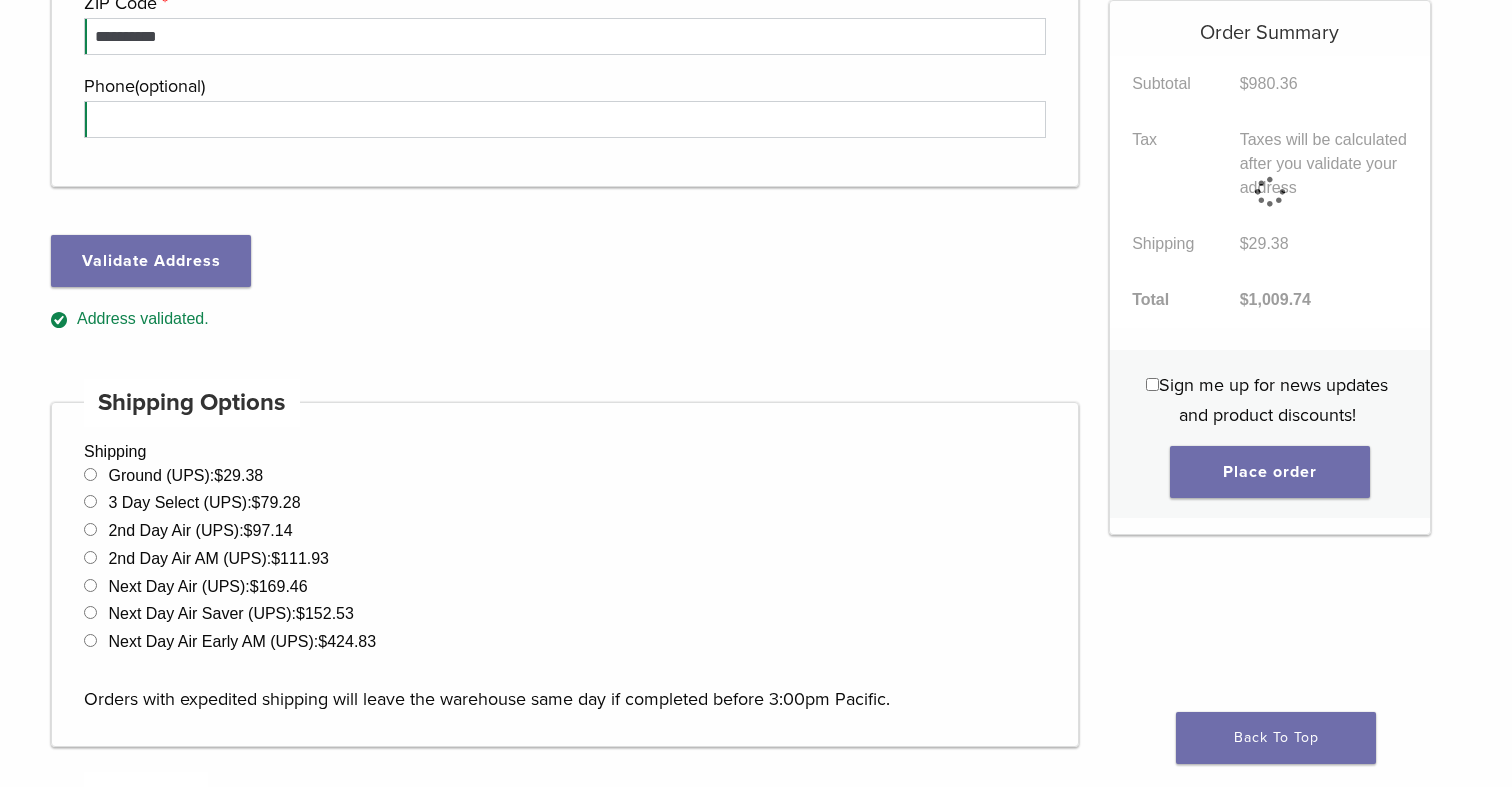 scroll, scrollTop: 1152, scrollLeft: 0, axis: vertical 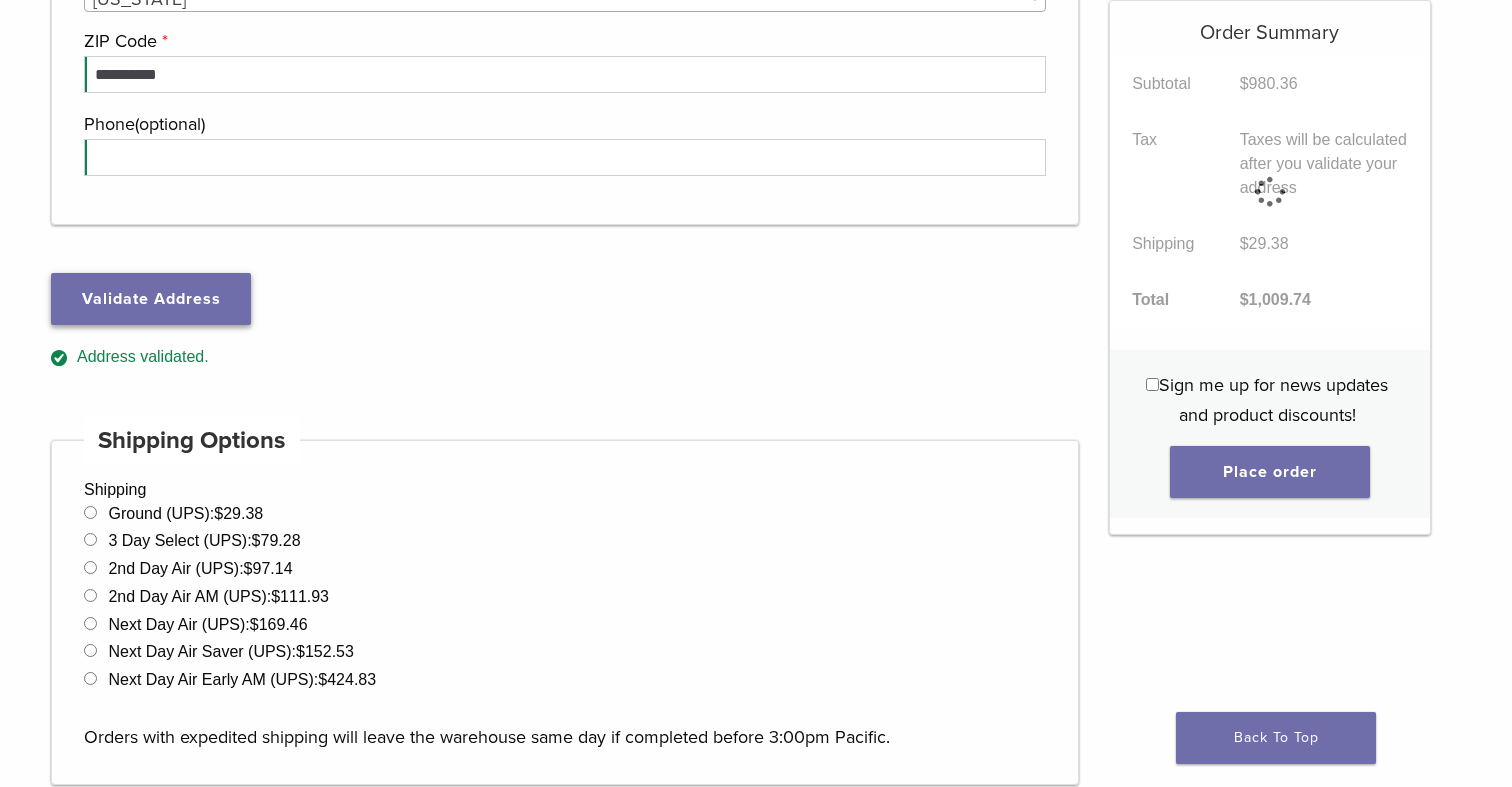 type on "*****" 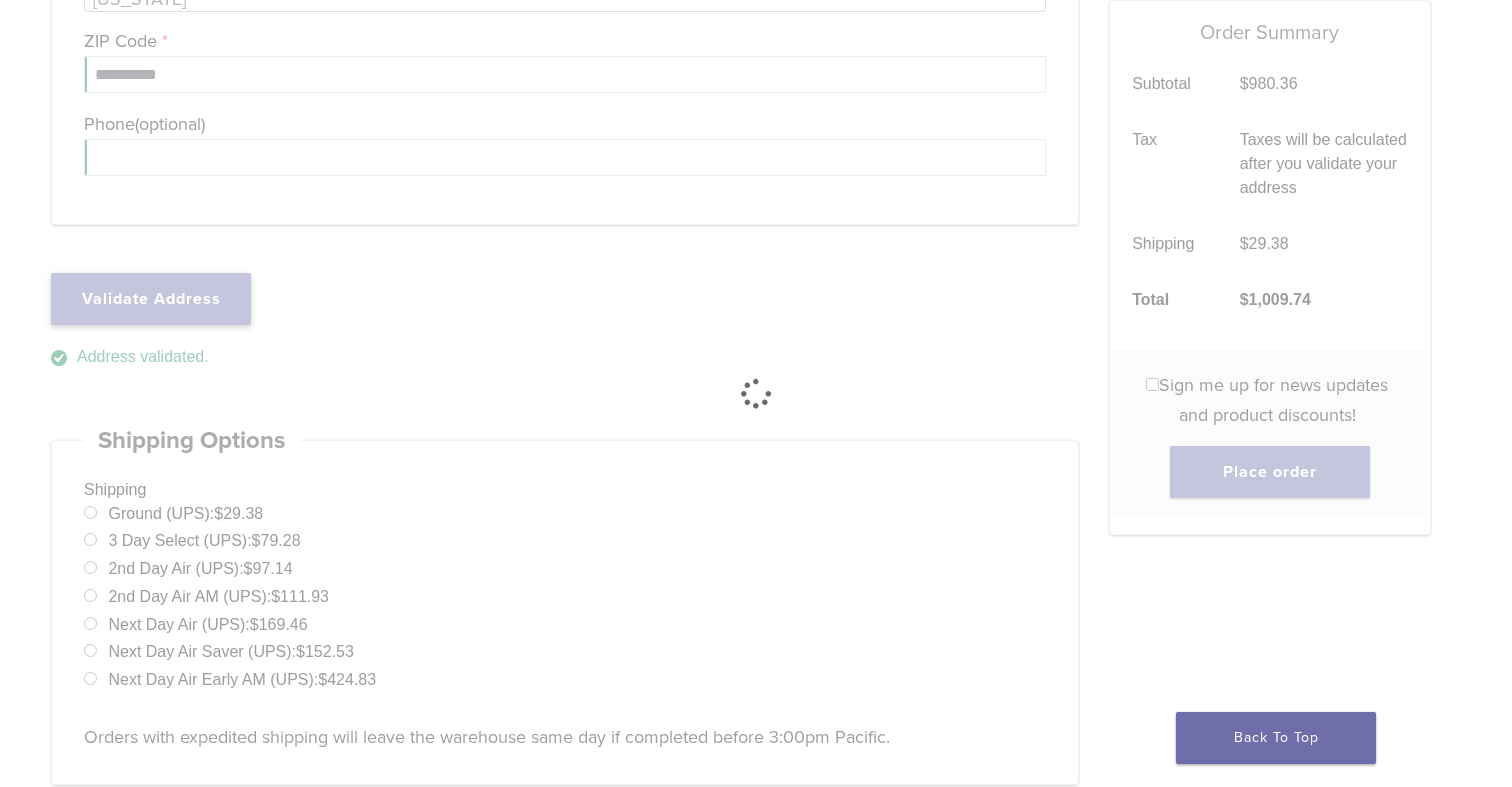 scroll, scrollTop: 1054, scrollLeft: 0, axis: vertical 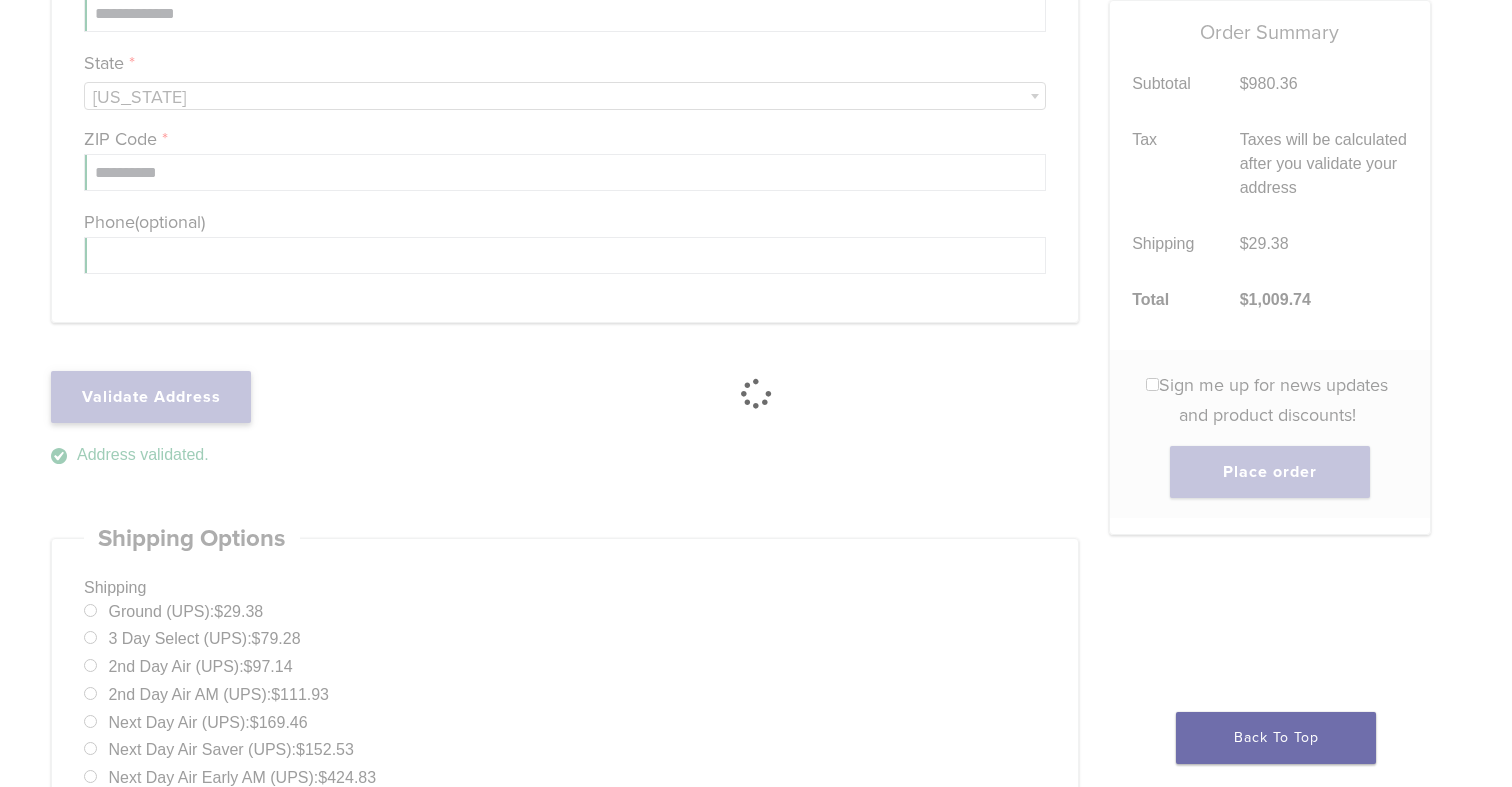 select on "**" 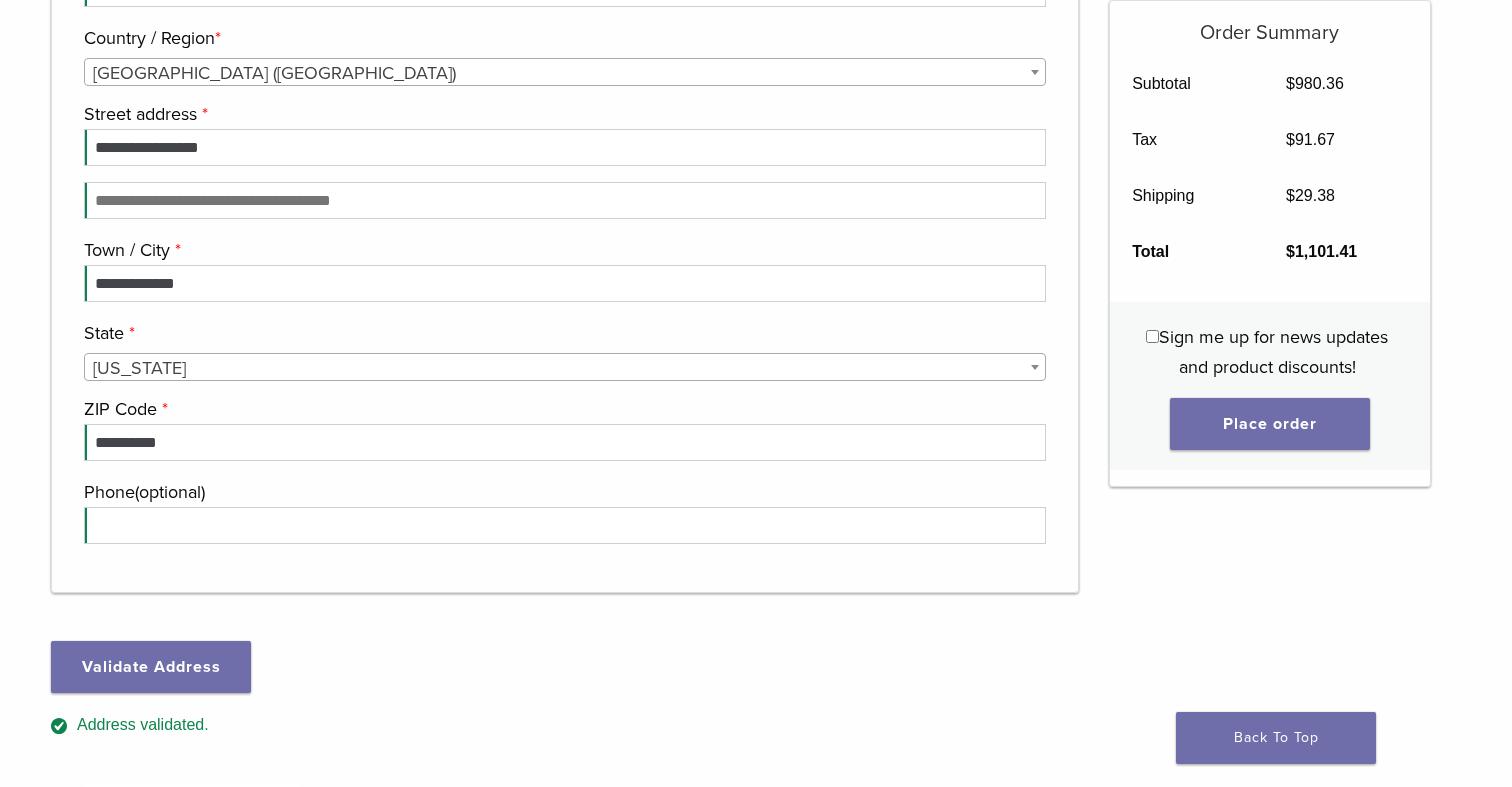 scroll, scrollTop: 934, scrollLeft: 0, axis: vertical 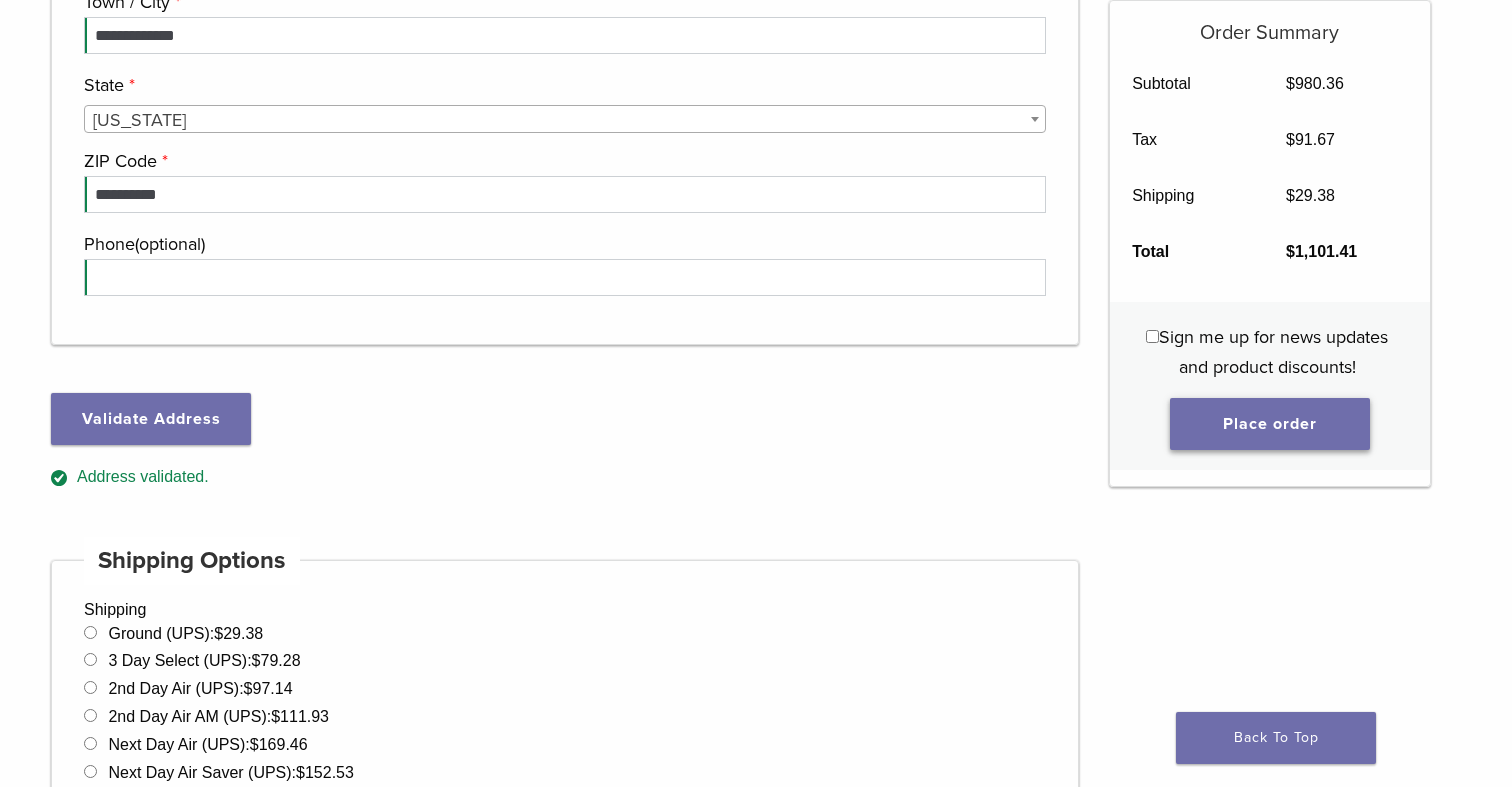 click on "Place order" at bounding box center (1270, 424) 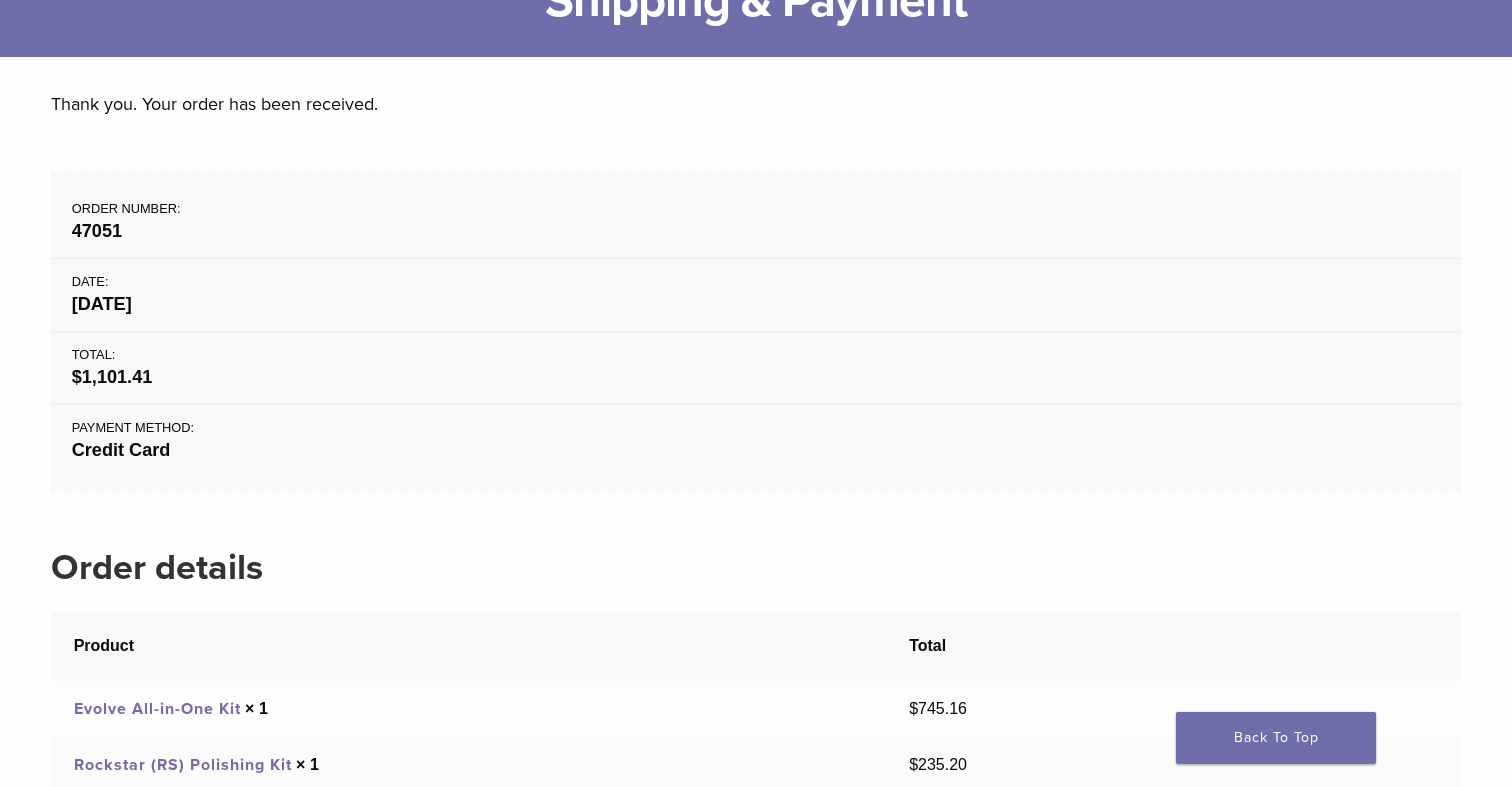 scroll, scrollTop: 0, scrollLeft: 0, axis: both 